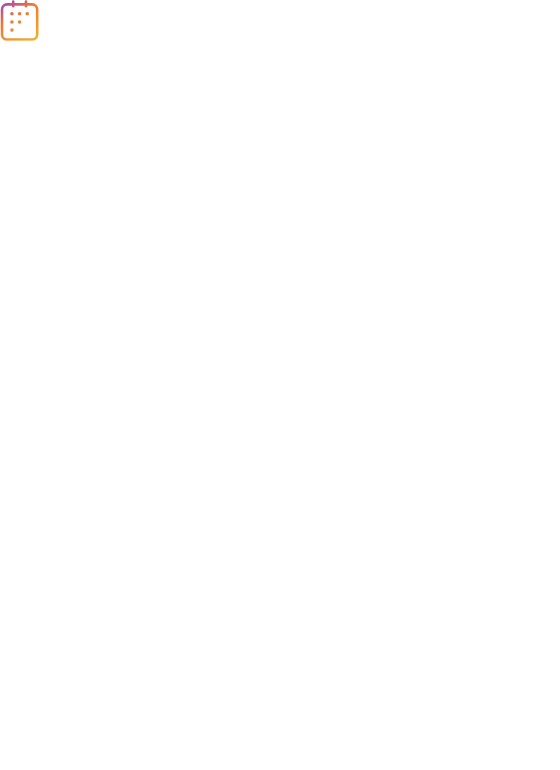 scroll, scrollTop: 0, scrollLeft: 0, axis: both 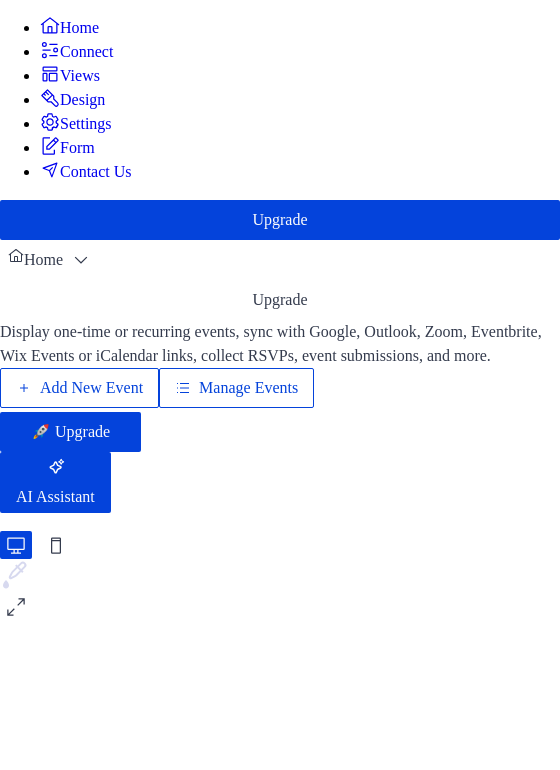 click on "Add New Event" at bounding box center (91, 388) 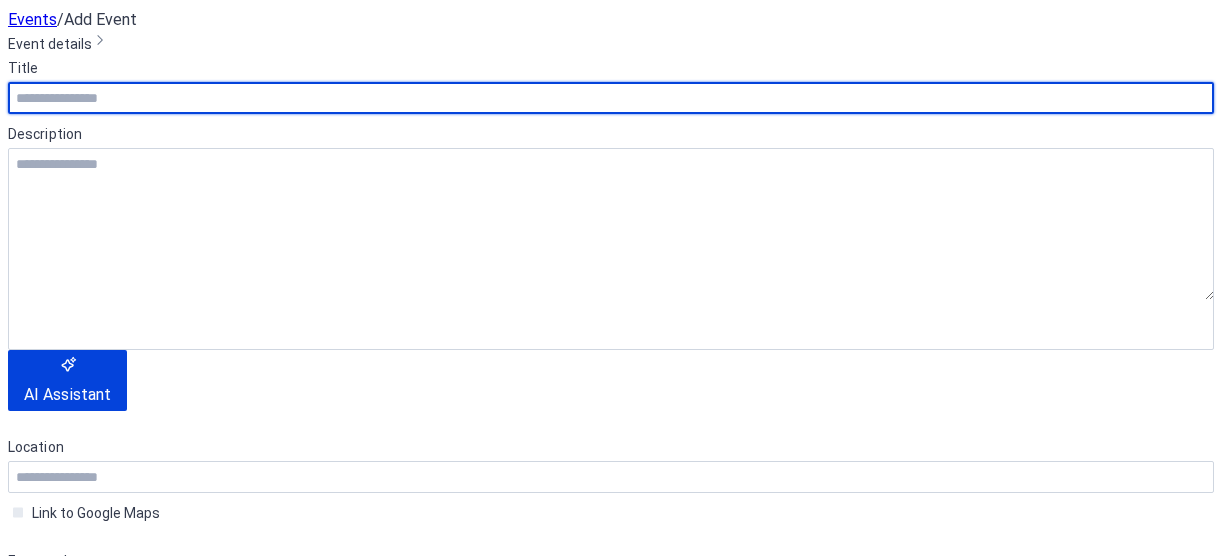 scroll, scrollTop: 0, scrollLeft: 0, axis: both 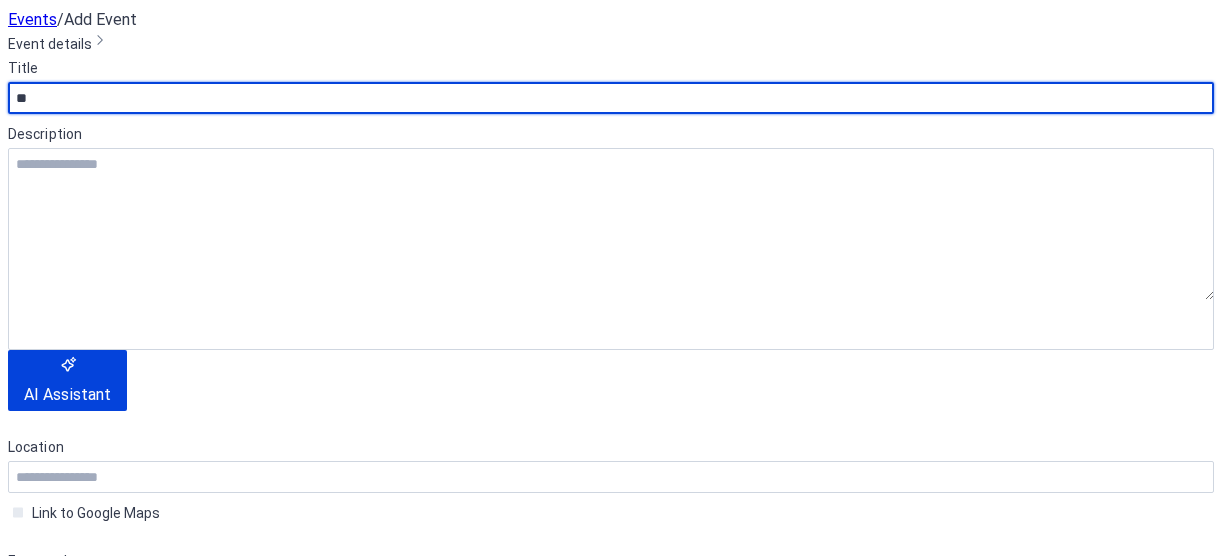 type on "*" 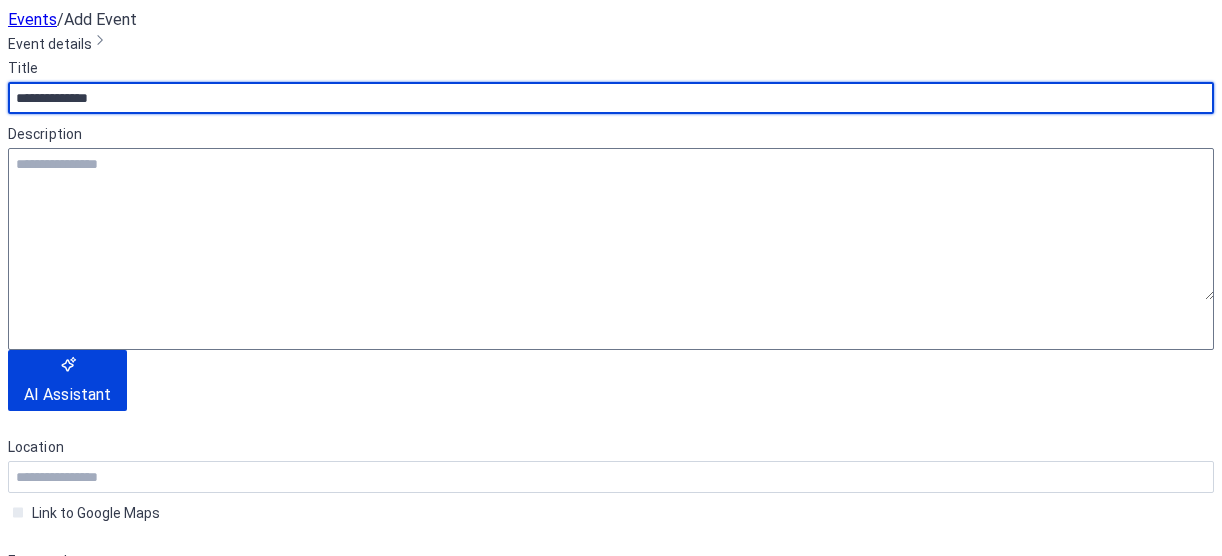 paste on "**********" 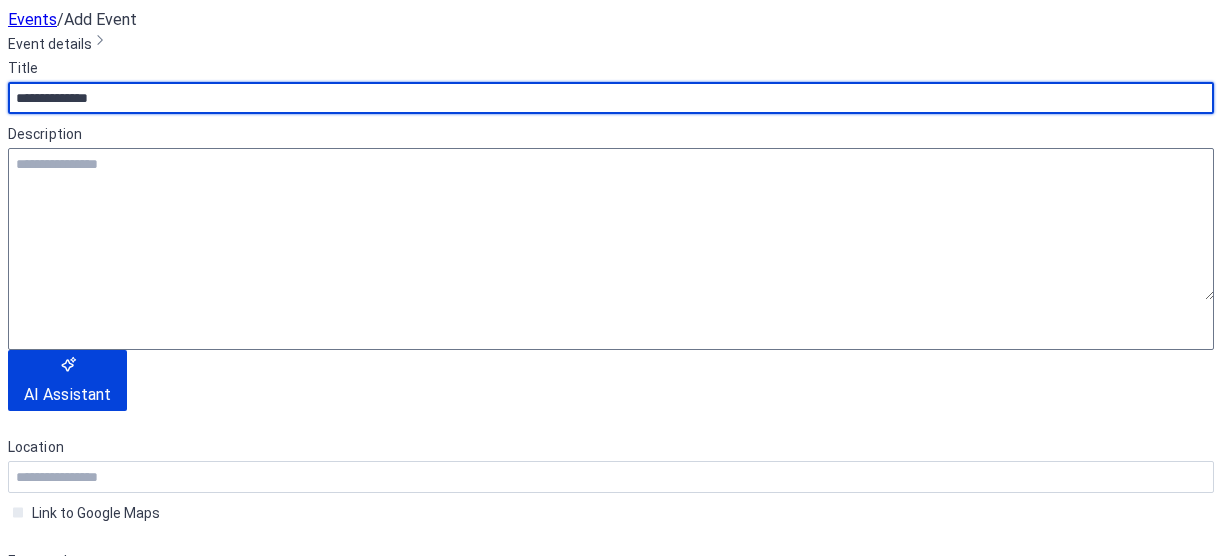type on "**********" 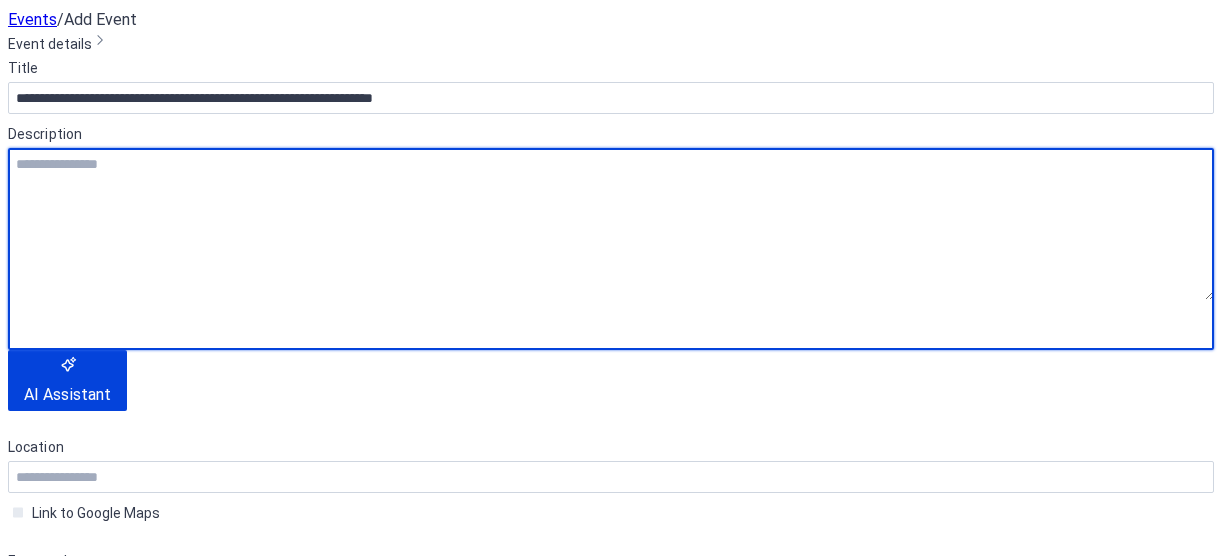 click at bounding box center [611, 224] 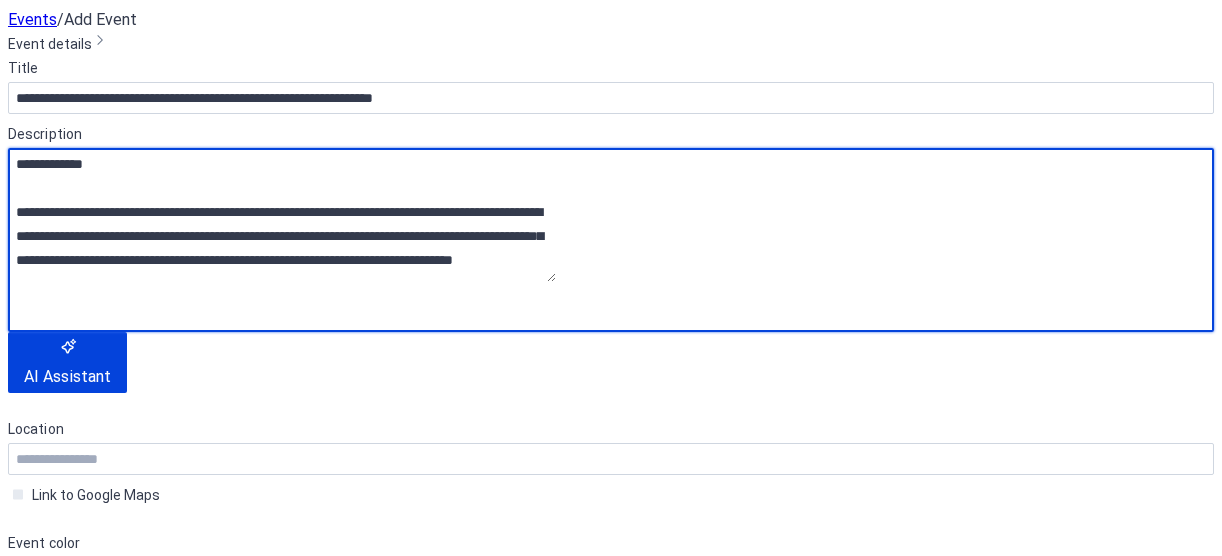 scroll, scrollTop: 18, scrollLeft: 0, axis: vertical 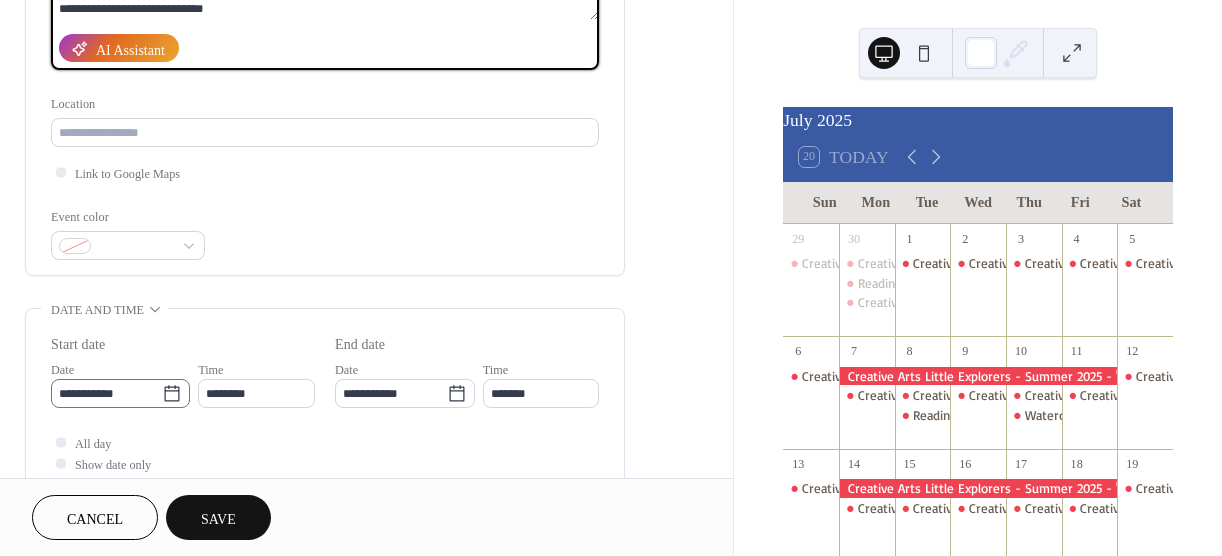 type on "**********" 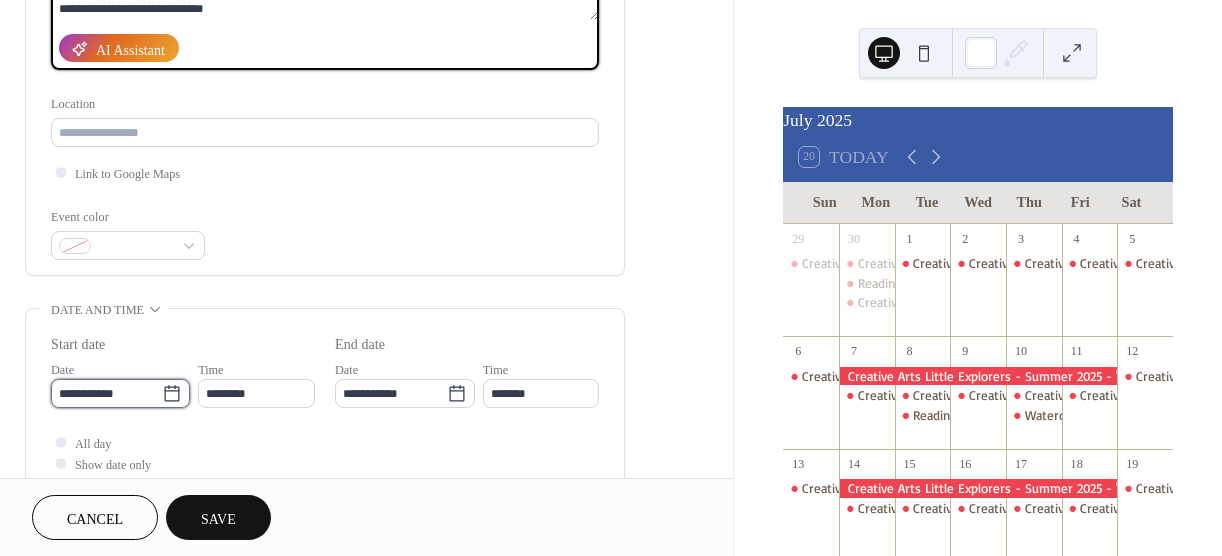 click on "**********" at bounding box center [106, 393] 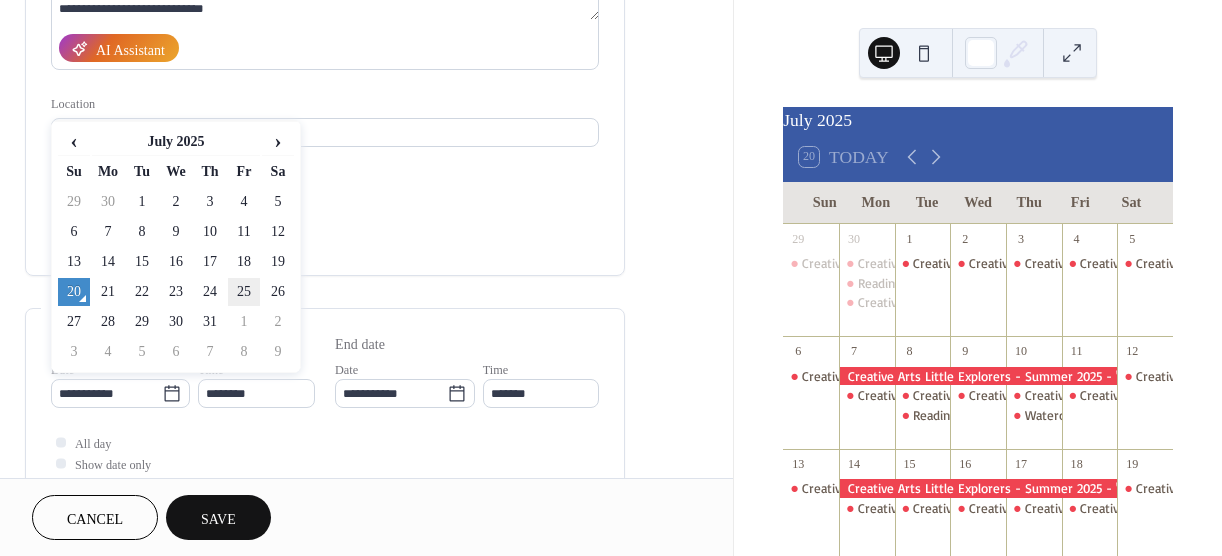 click on "25" at bounding box center [244, 292] 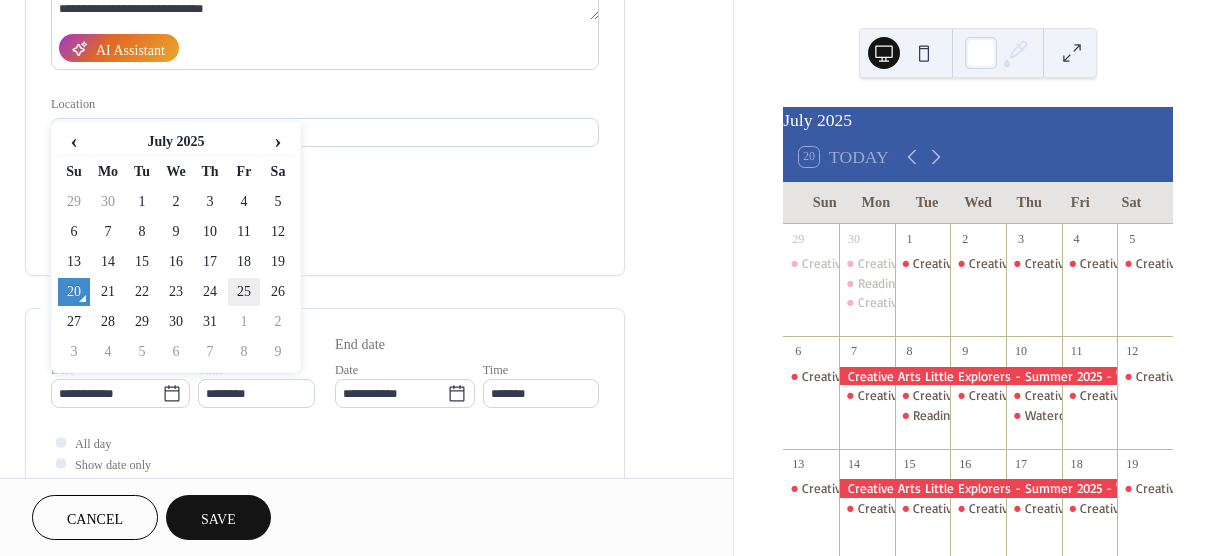 type on "**********" 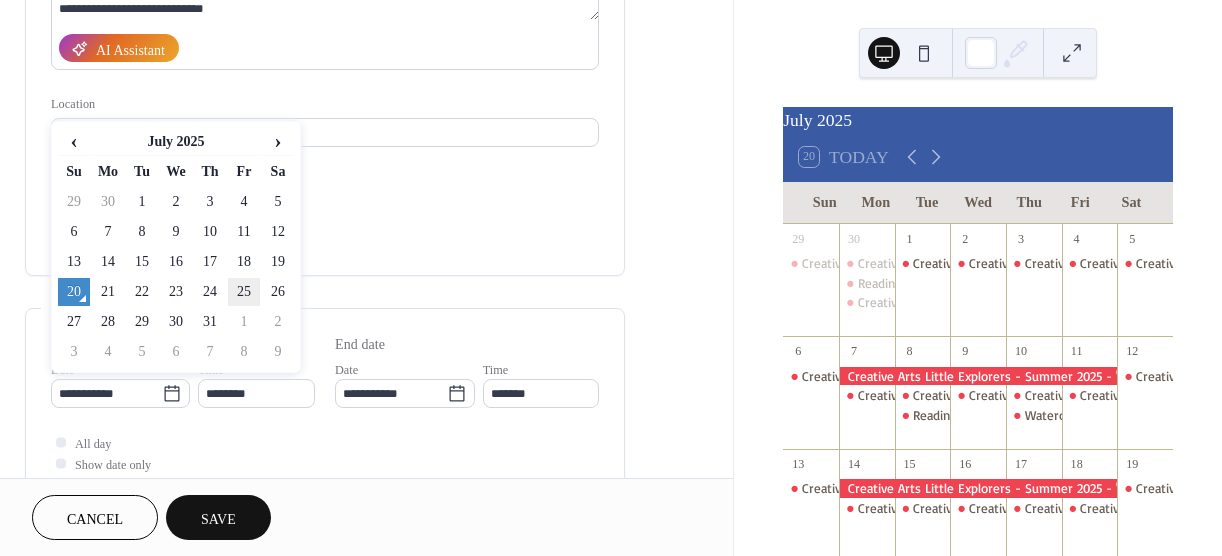 type on "**********" 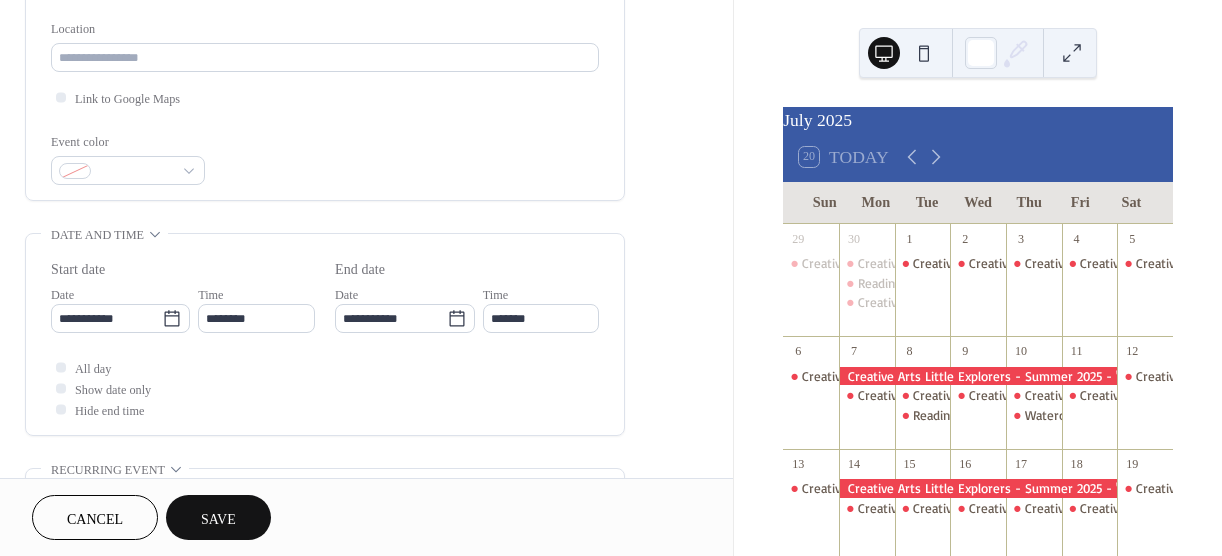 scroll, scrollTop: 420, scrollLeft: 0, axis: vertical 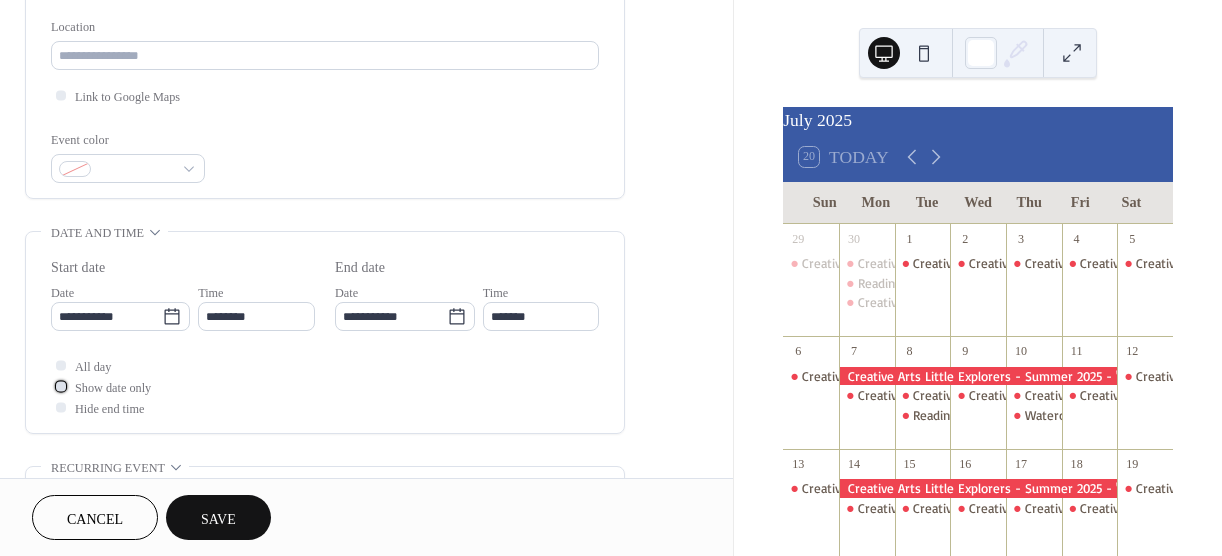 click at bounding box center (61, 386) 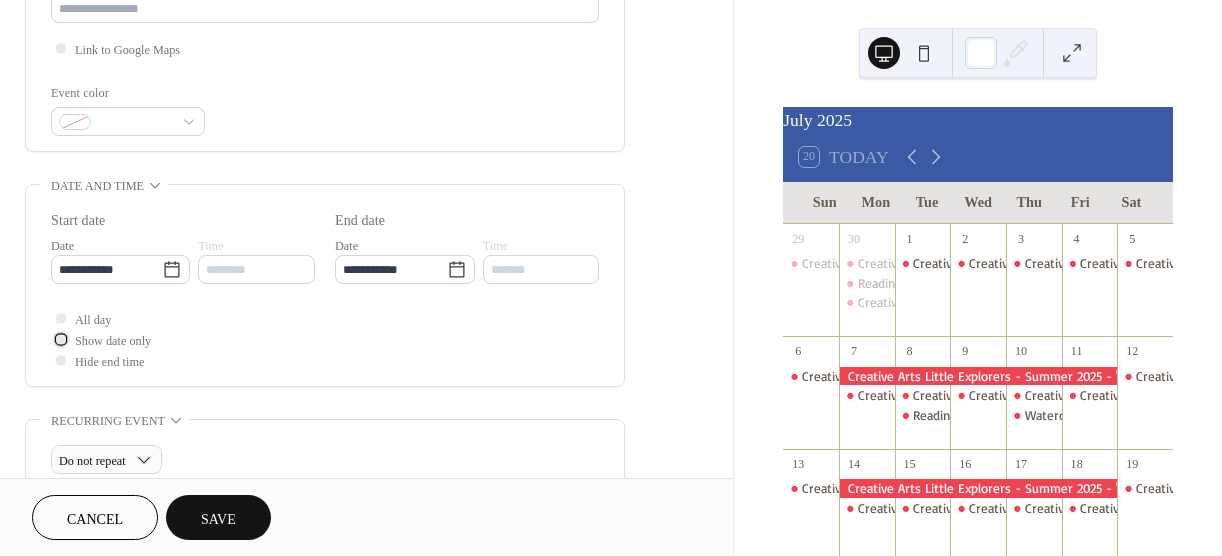 scroll, scrollTop: 468, scrollLeft: 0, axis: vertical 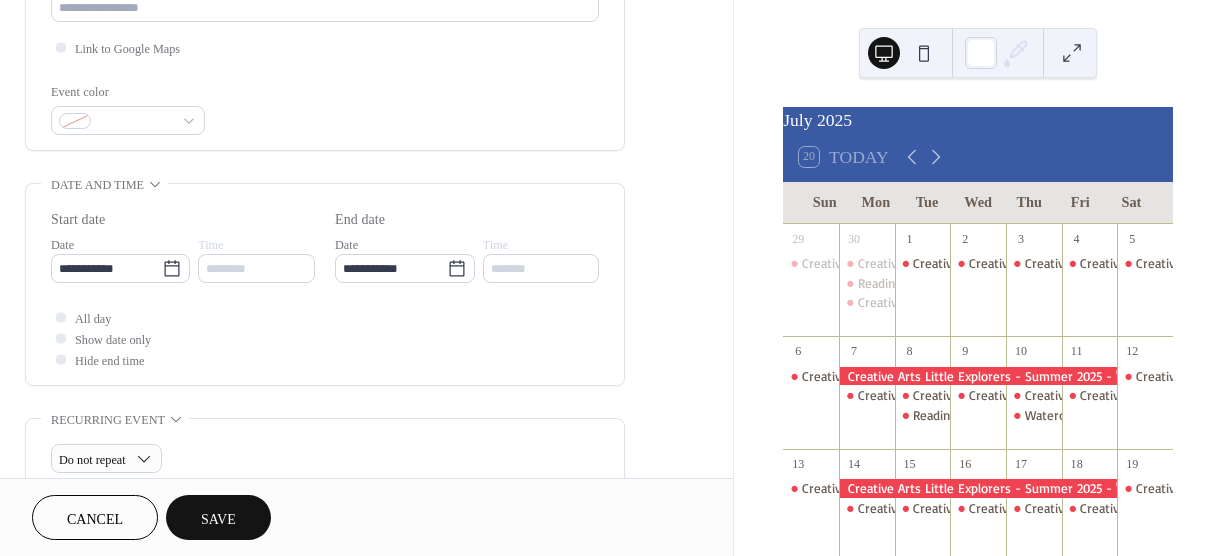 drag, startPoint x: 314, startPoint y: 385, endPoint x: 267, endPoint y: 357, distance: 54.708317 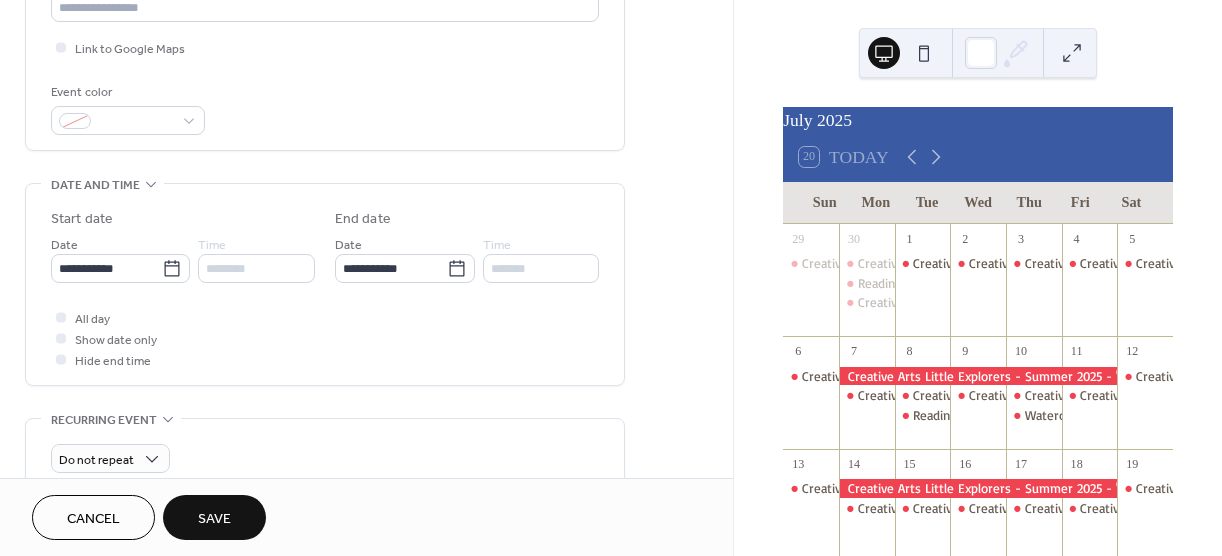 click on "All day Show date only Hide end time" at bounding box center [325, 338] 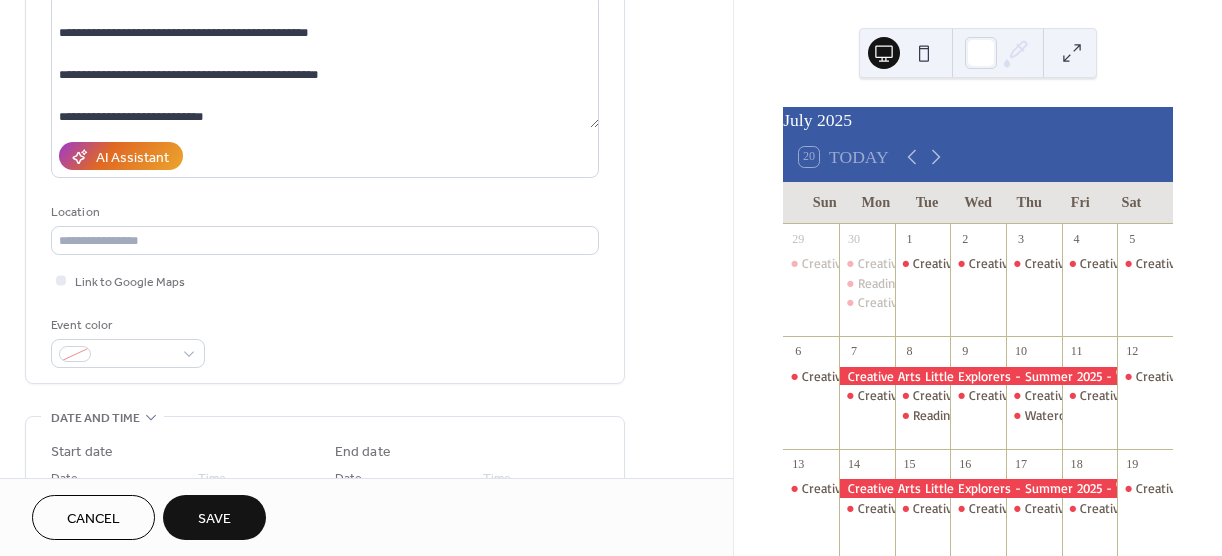 scroll, scrollTop: 236, scrollLeft: 0, axis: vertical 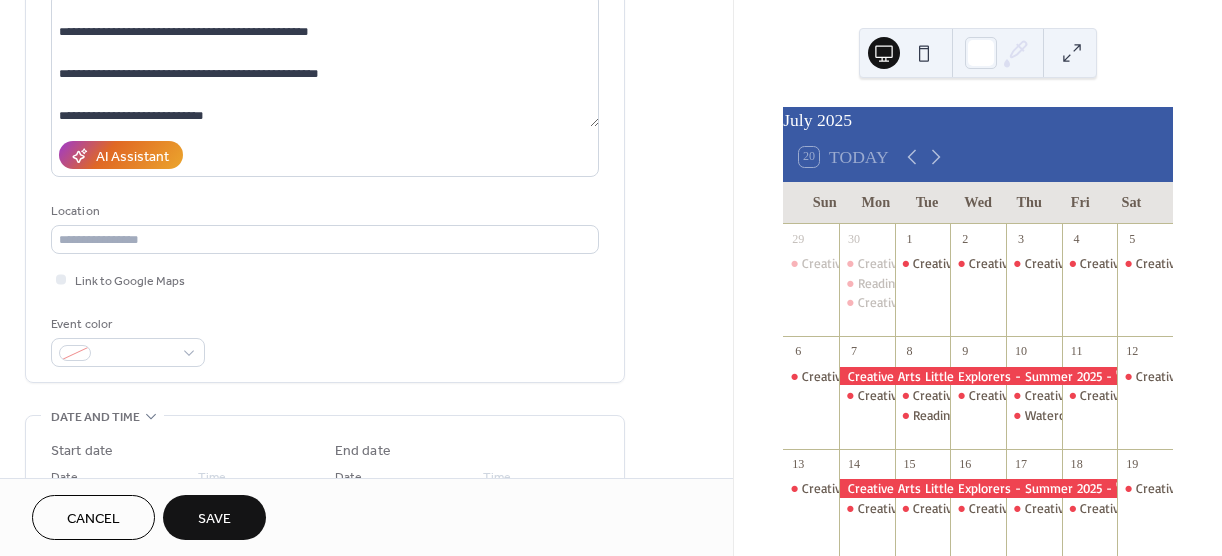 click on "Save" at bounding box center [214, 519] 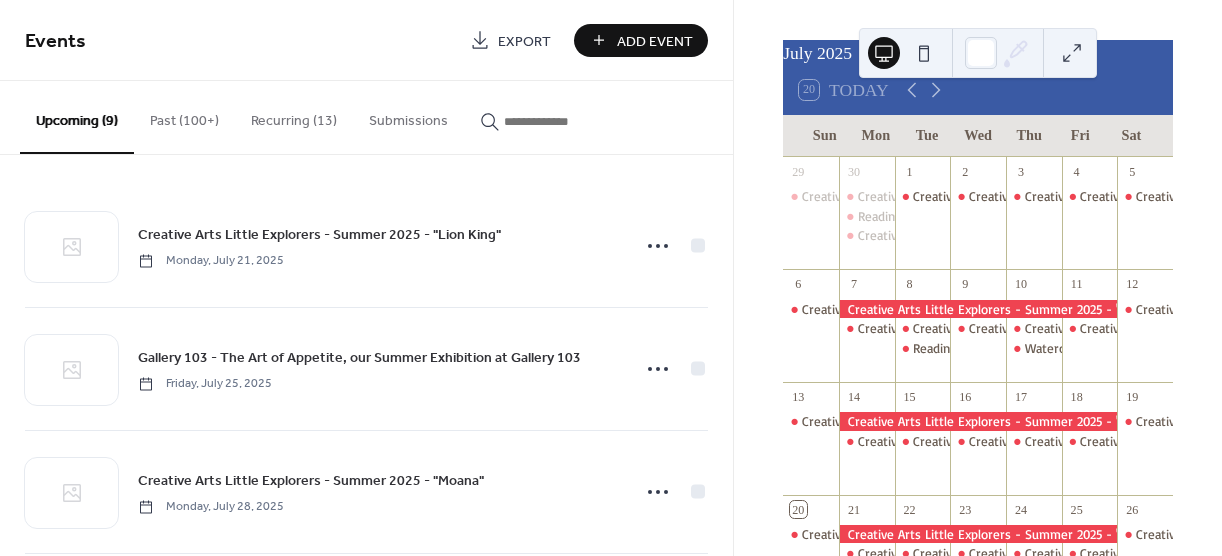 scroll, scrollTop: 0, scrollLeft: 0, axis: both 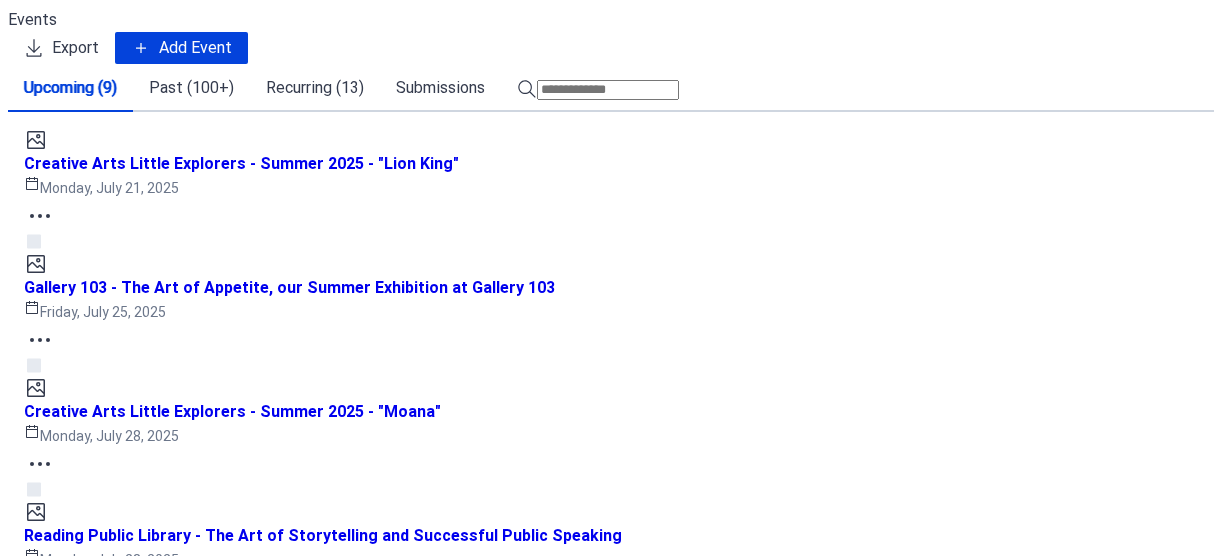 click 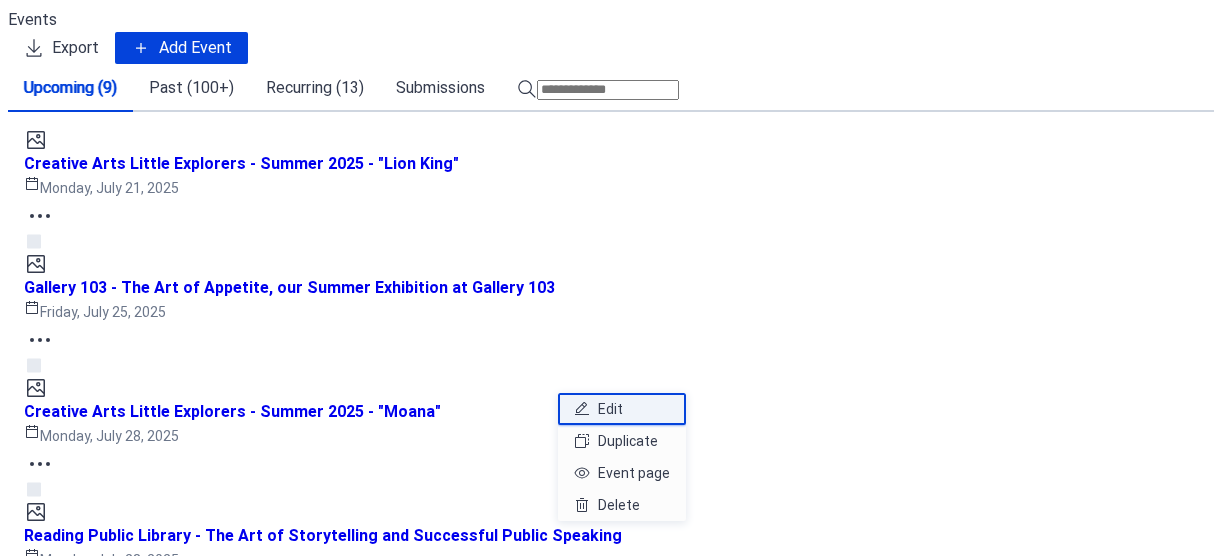 click on "Edit" at bounding box center [610, 409] 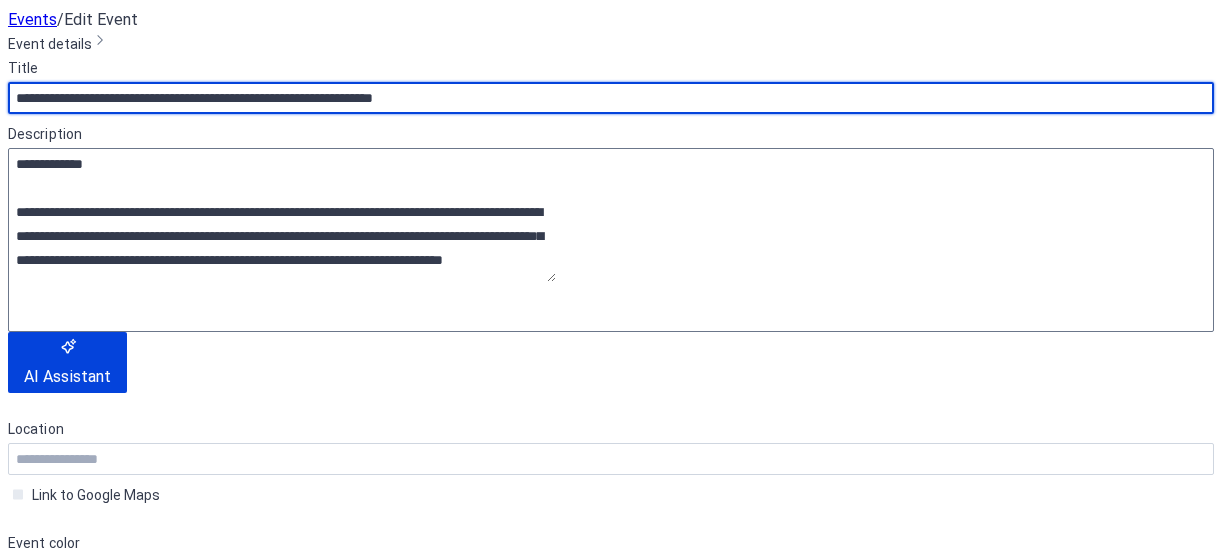scroll, scrollTop: 105, scrollLeft: 0, axis: vertical 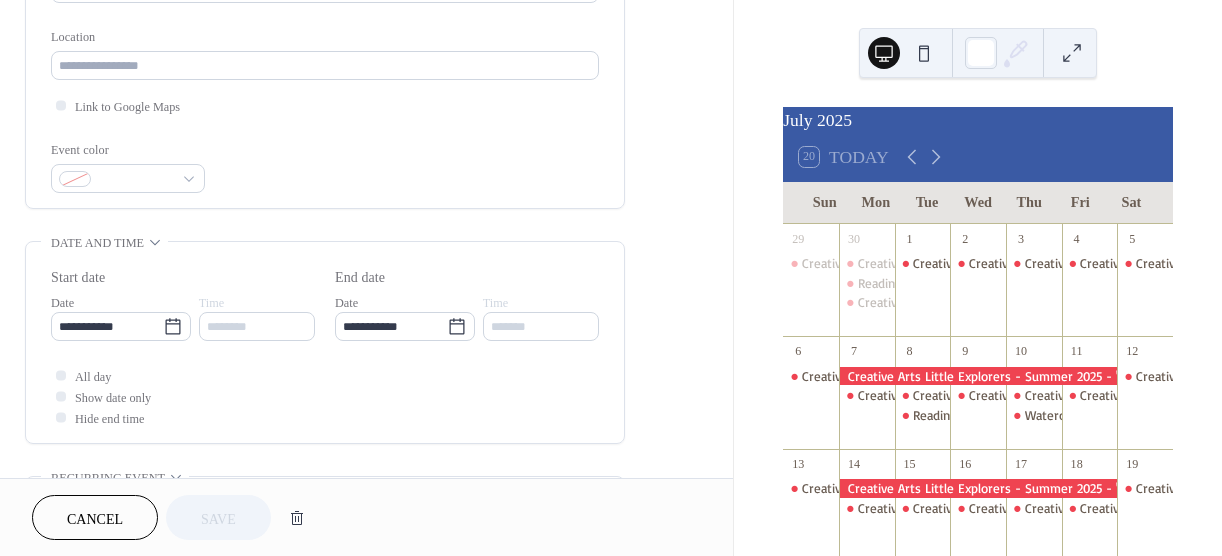 click on "All day" at bounding box center [93, 377] 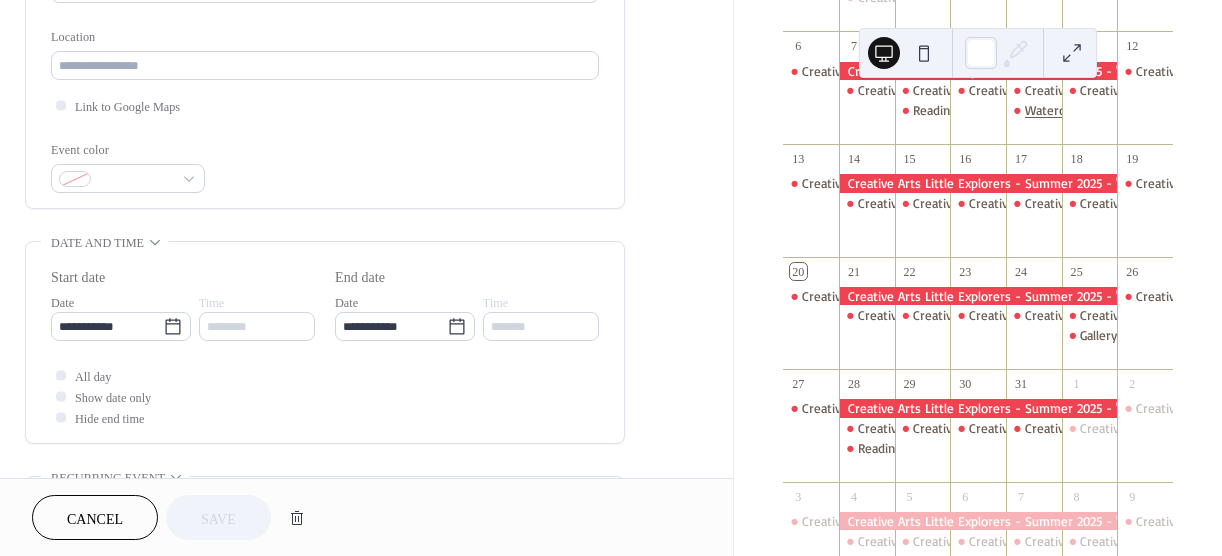 scroll, scrollTop: 306, scrollLeft: 0, axis: vertical 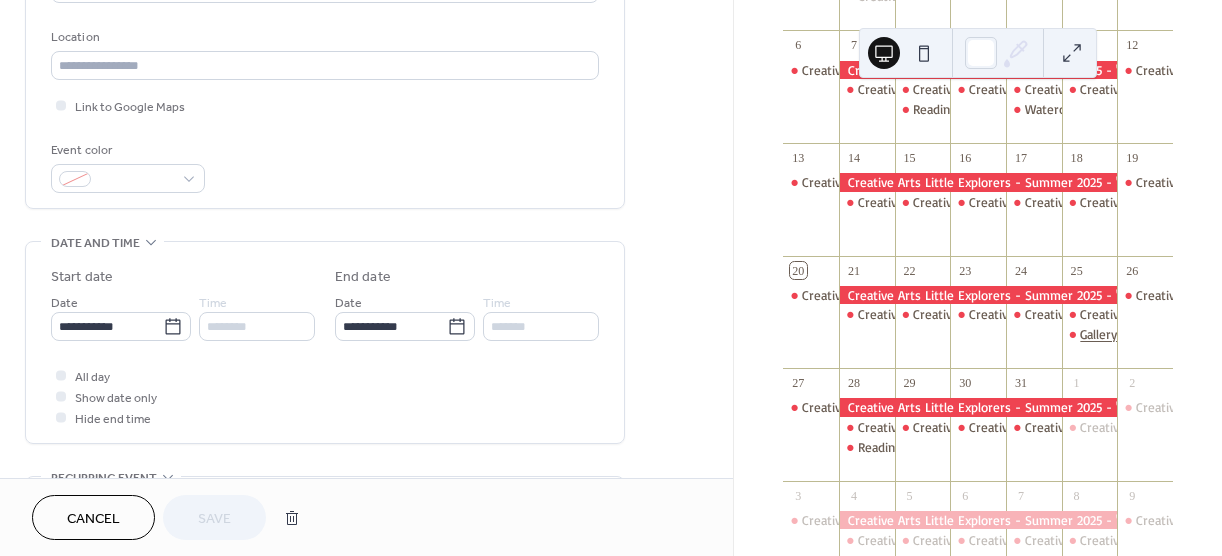 click on "Gallery 103 - The Art of Appetite, our Summer Exhibition at Gallery 103" at bounding box center [1279, 334] 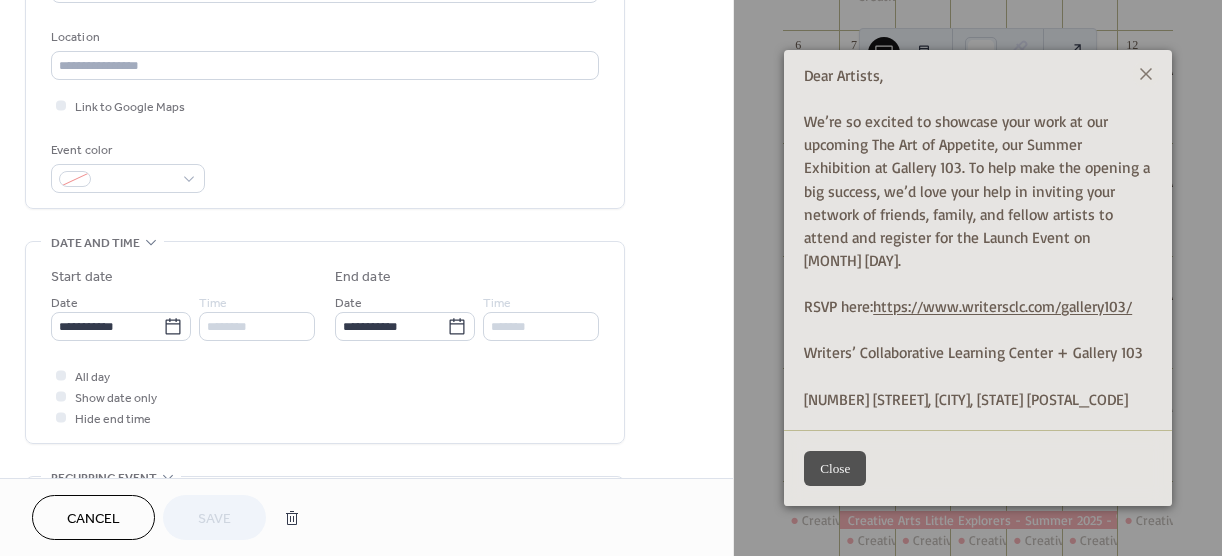 scroll, scrollTop: 113, scrollLeft: 0, axis: vertical 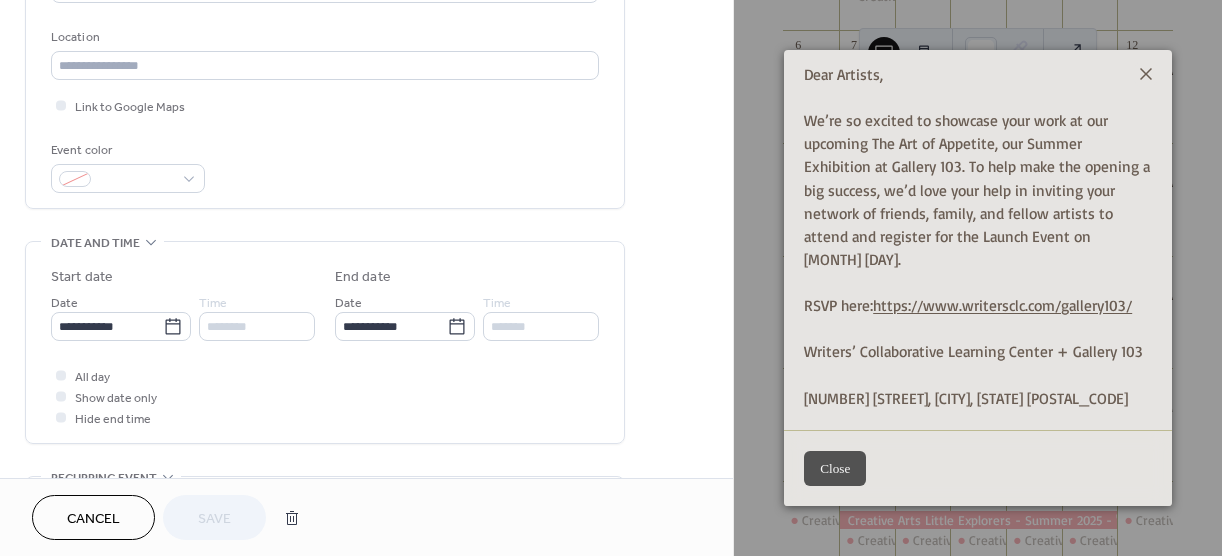 click 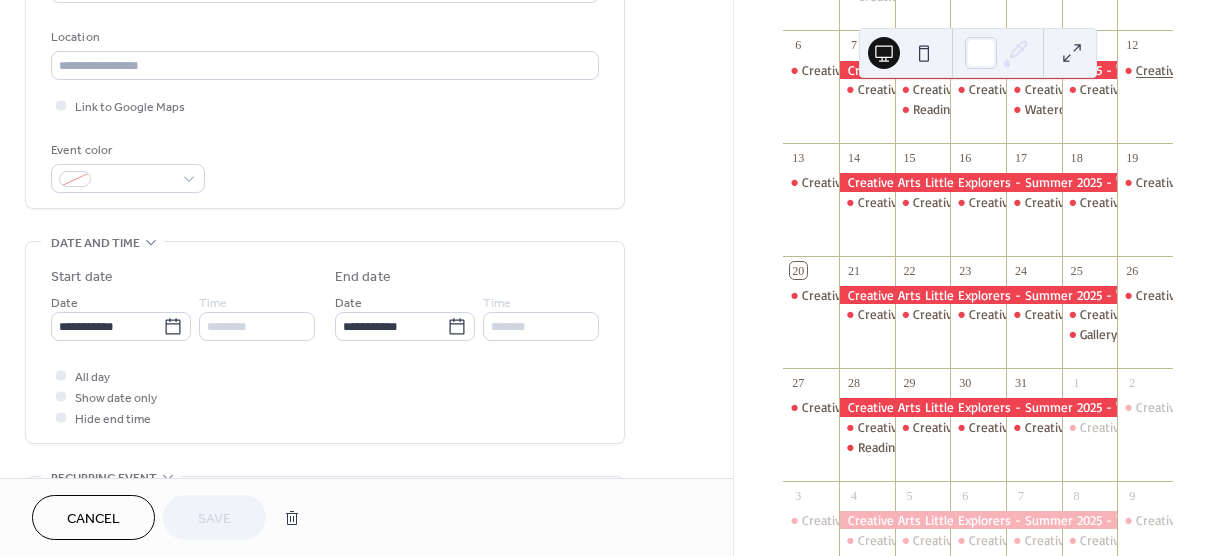 click on "Creative Arts Summer 2025 Art Camps" at bounding box center (1244, 70) 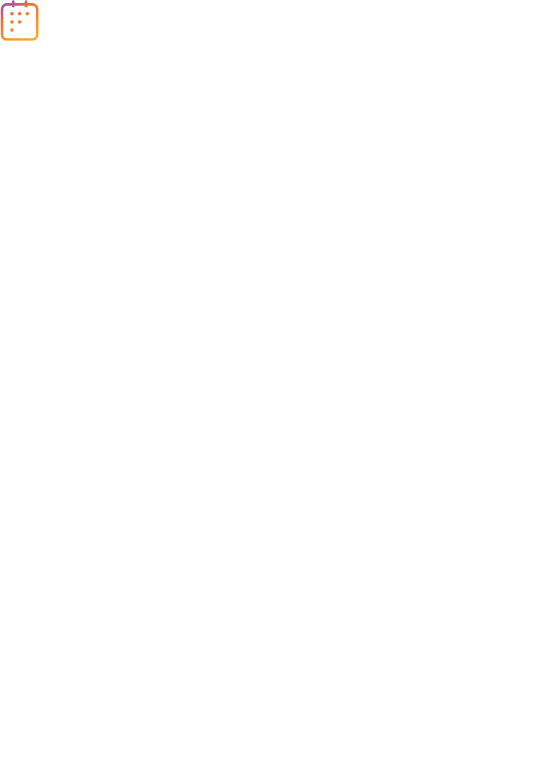 scroll, scrollTop: 0, scrollLeft: 0, axis: both 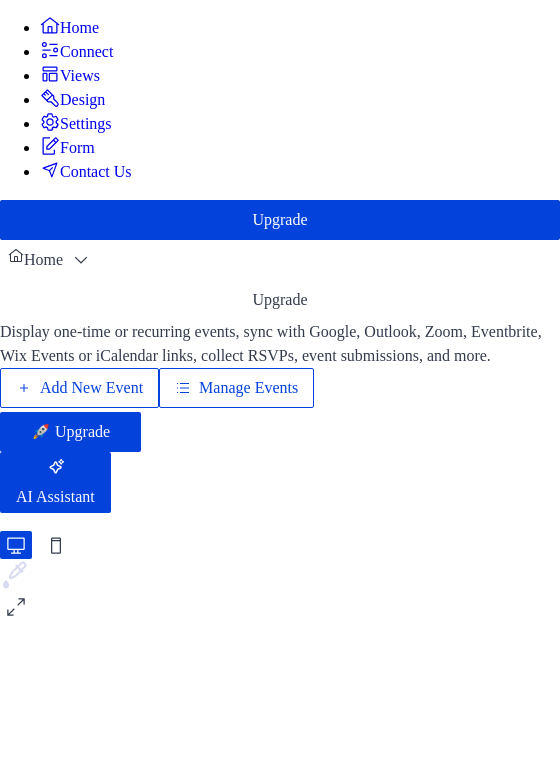 click on "Manage Events" at bounding box center [248, 388] 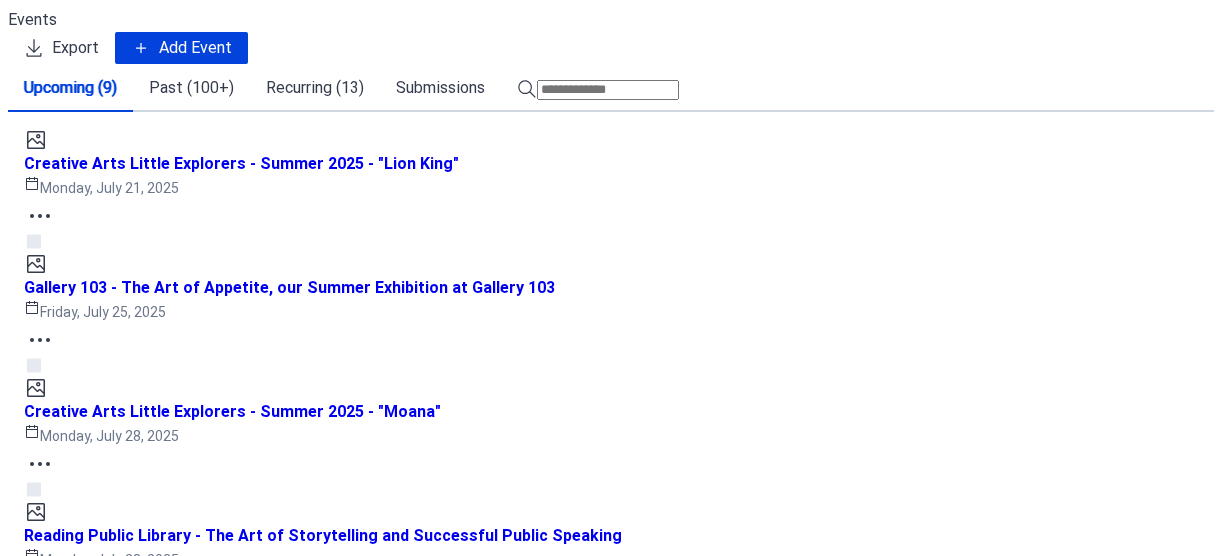 scroll, scrollTop: 0, scrollLeft: 0, axis: both 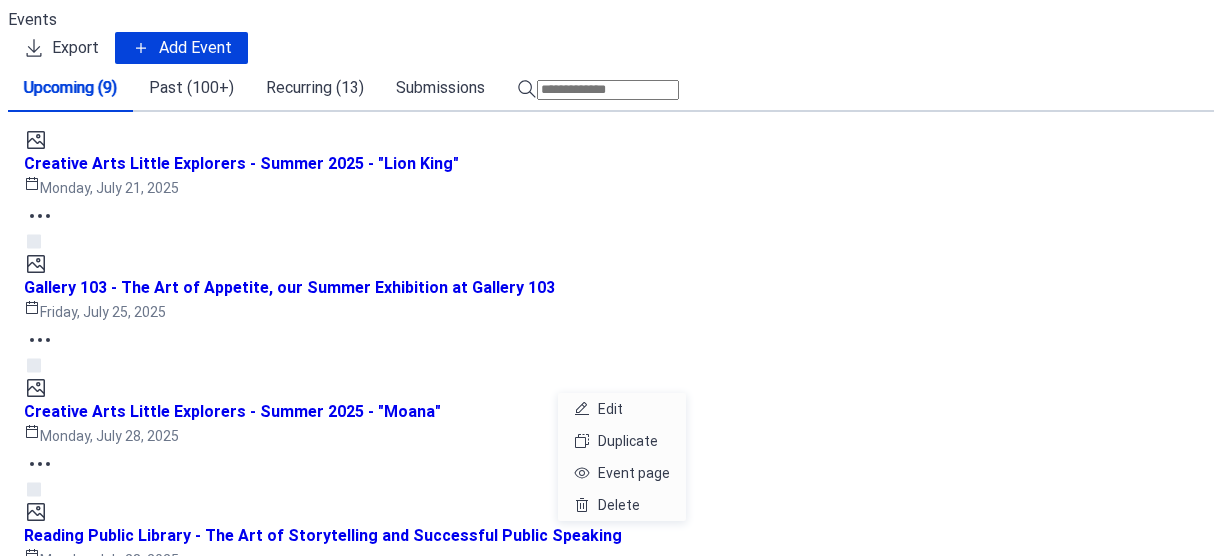 click 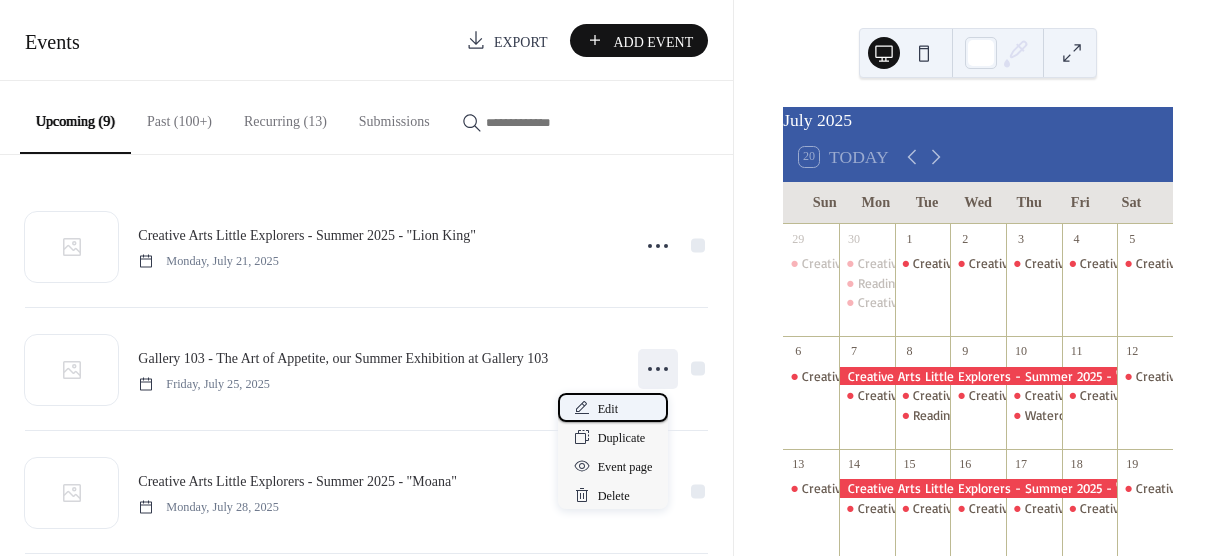 click on "Edit" at bounding box center (608, 409) 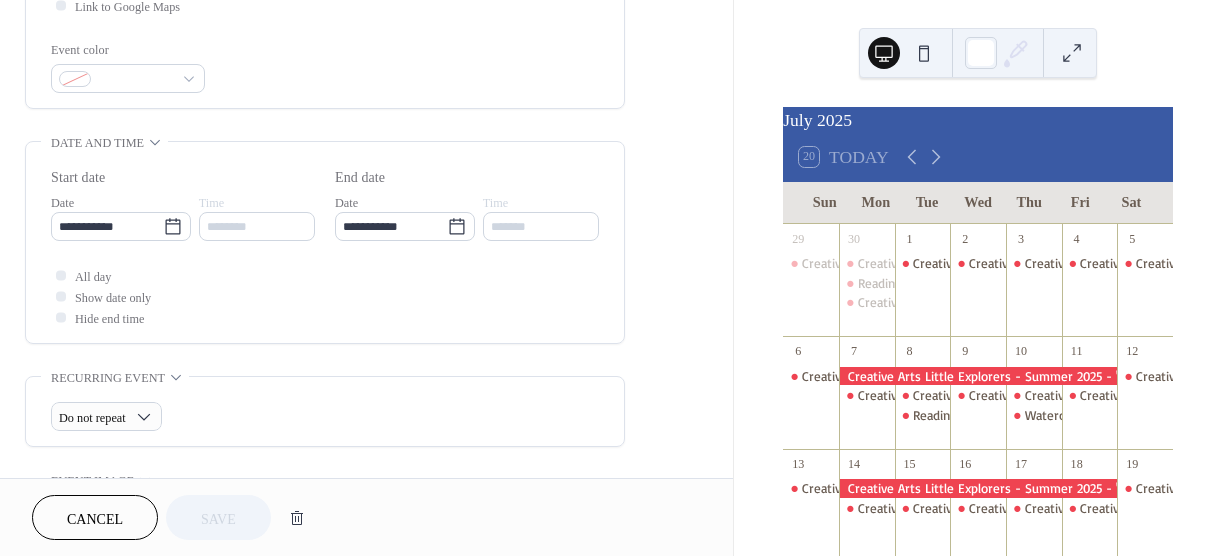 scroll, scrollTop: 511, scrollLeft: 0, axis: vertical 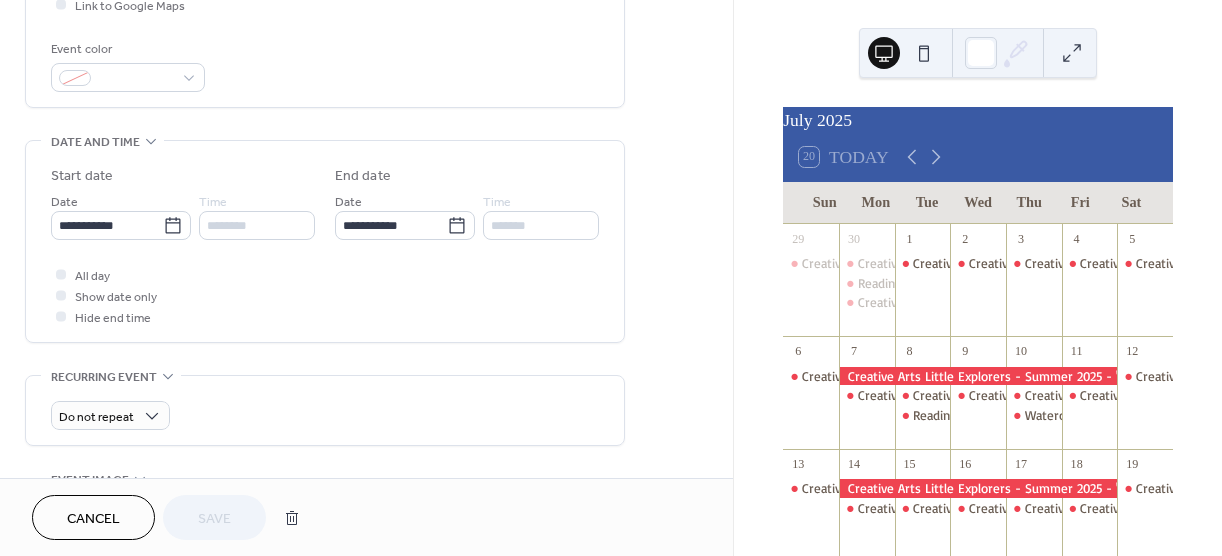 click on "All day" at bounding box center [92, 276] 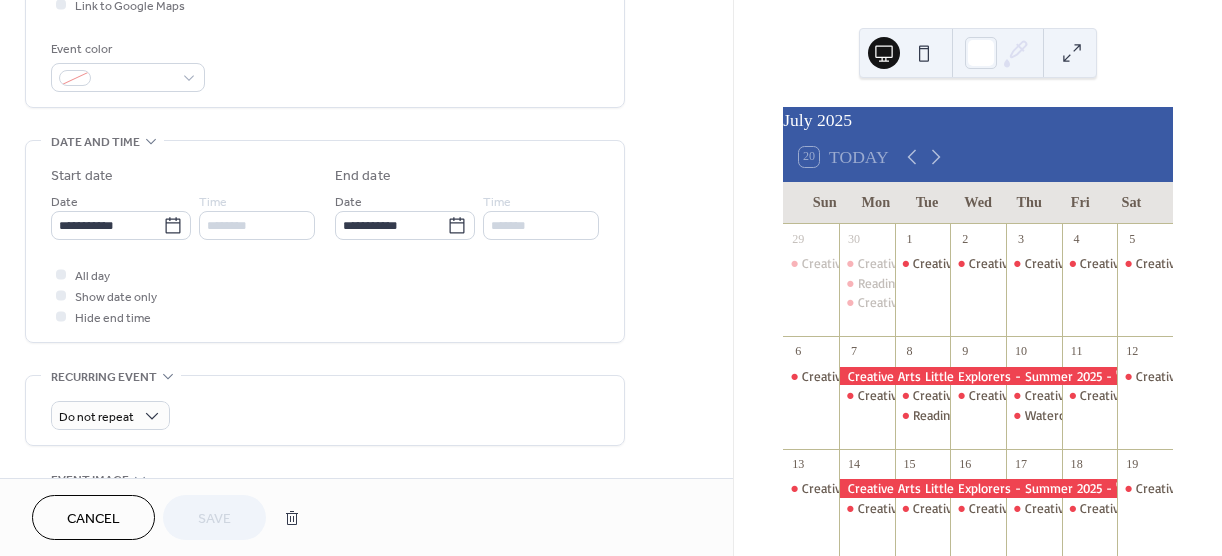 click at bounding box center [61, 274] 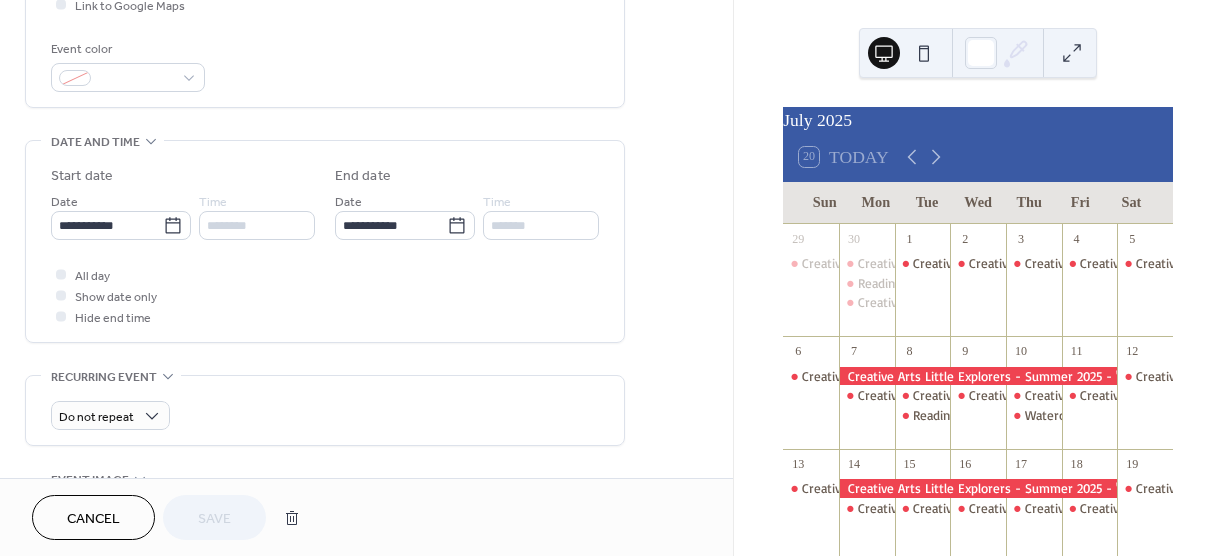 click at bounding box center [61, 274] 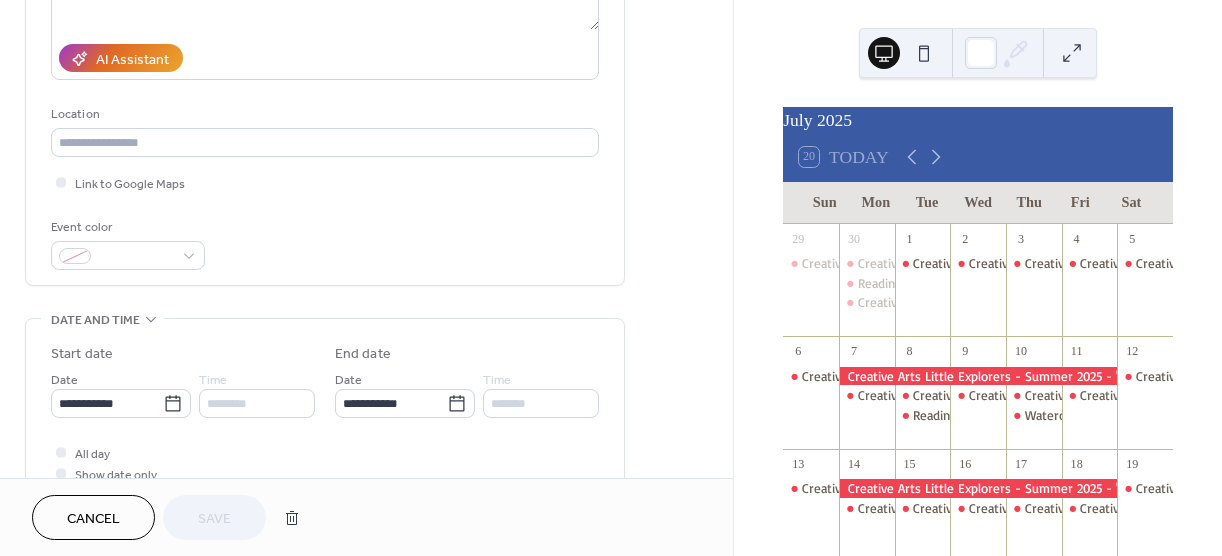 scroll, scrollTop: 386, scrollLeft: 0, axis: vertical 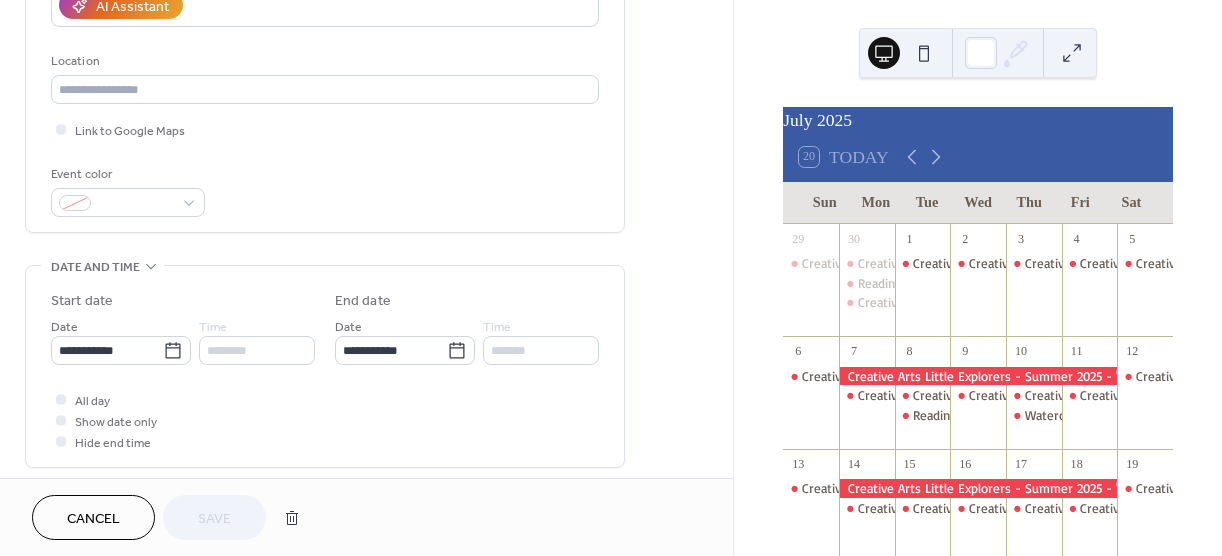 click on "********" at bounding box center [257, 350] 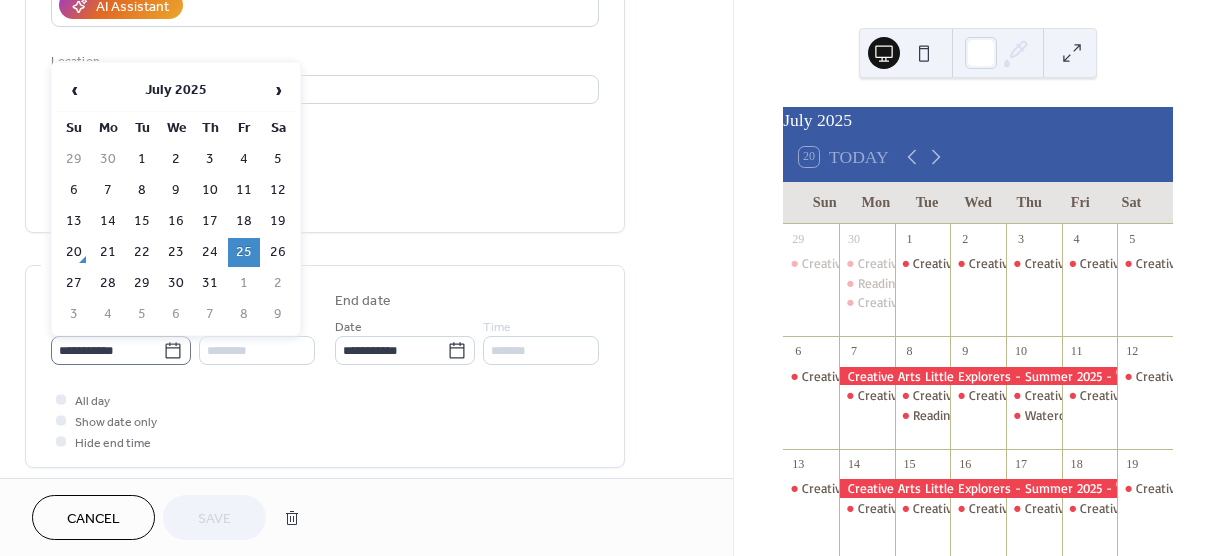 click 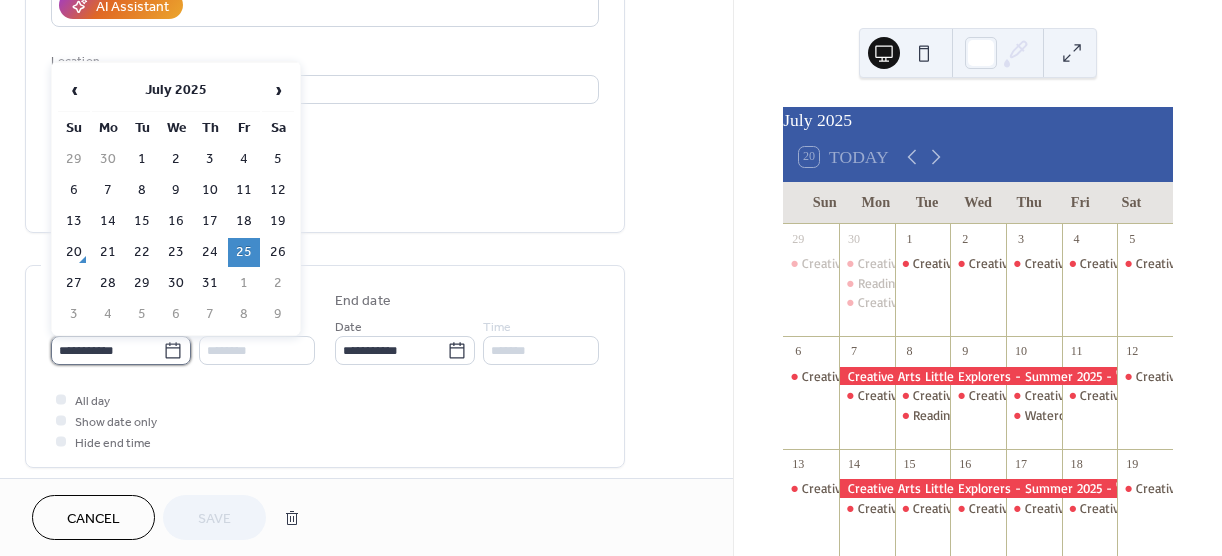click on "**********" at bounding box center [107, 350] 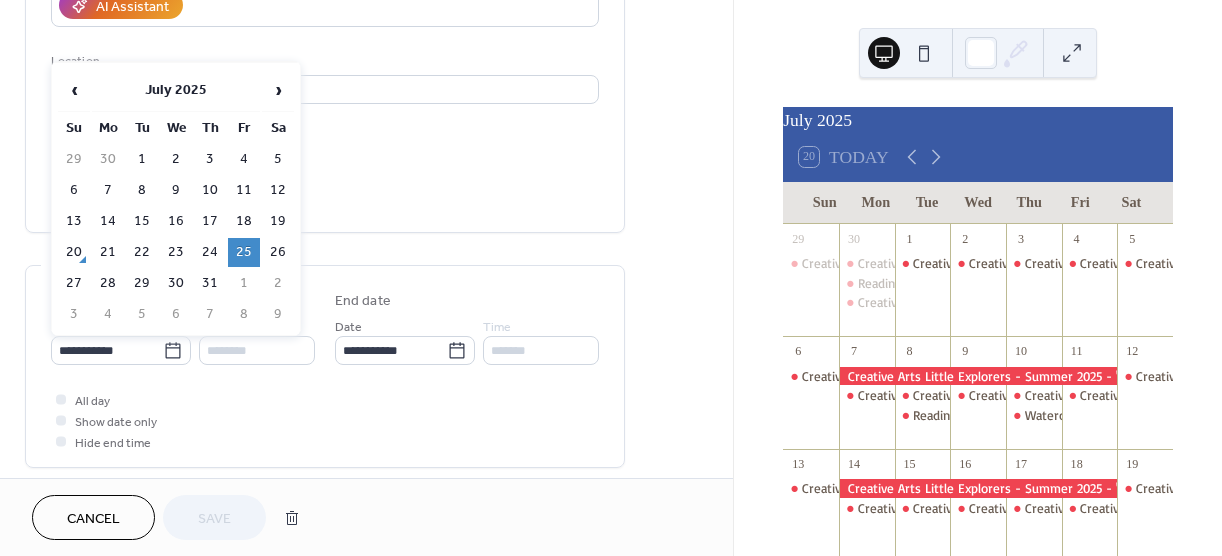click on "25" at bounding box center (244, 252) 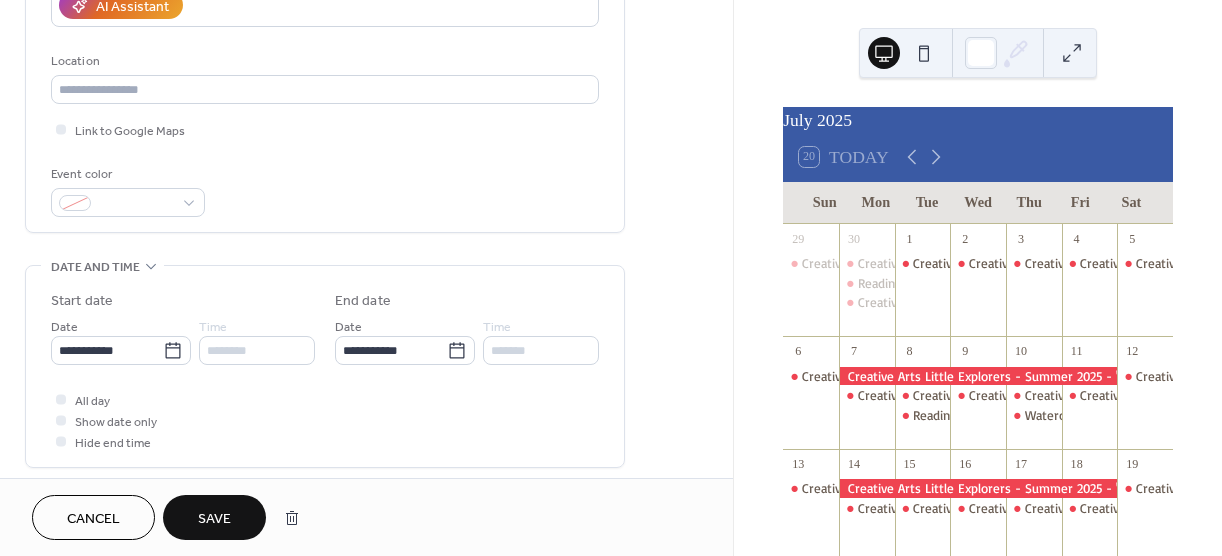 click at bounding box center (61, 399) 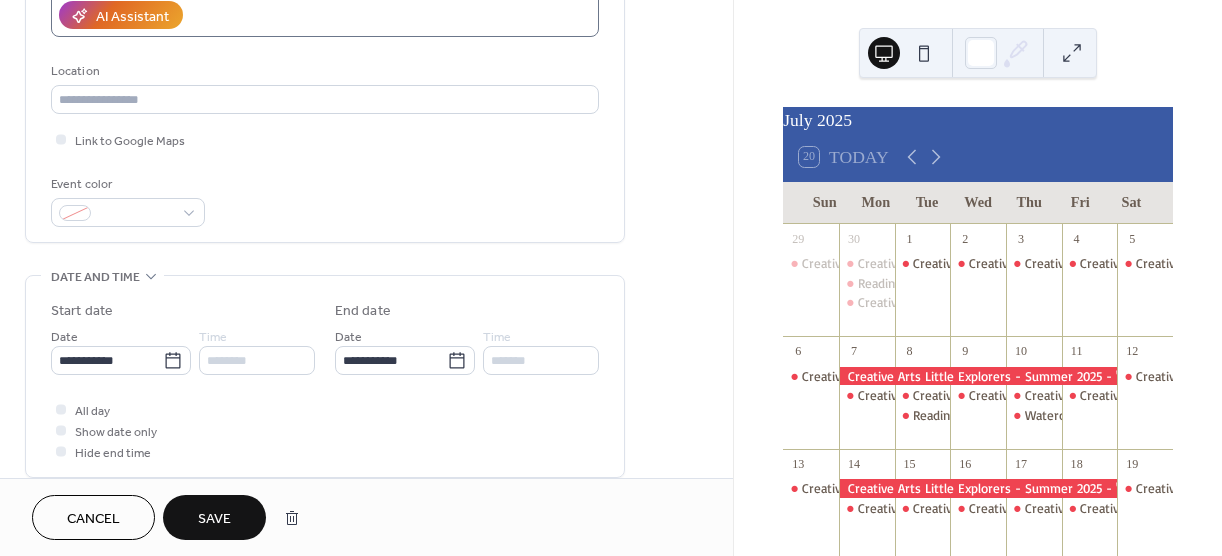 scroll, scrollTop: 377, scrollLeft: 0, axis: vertical 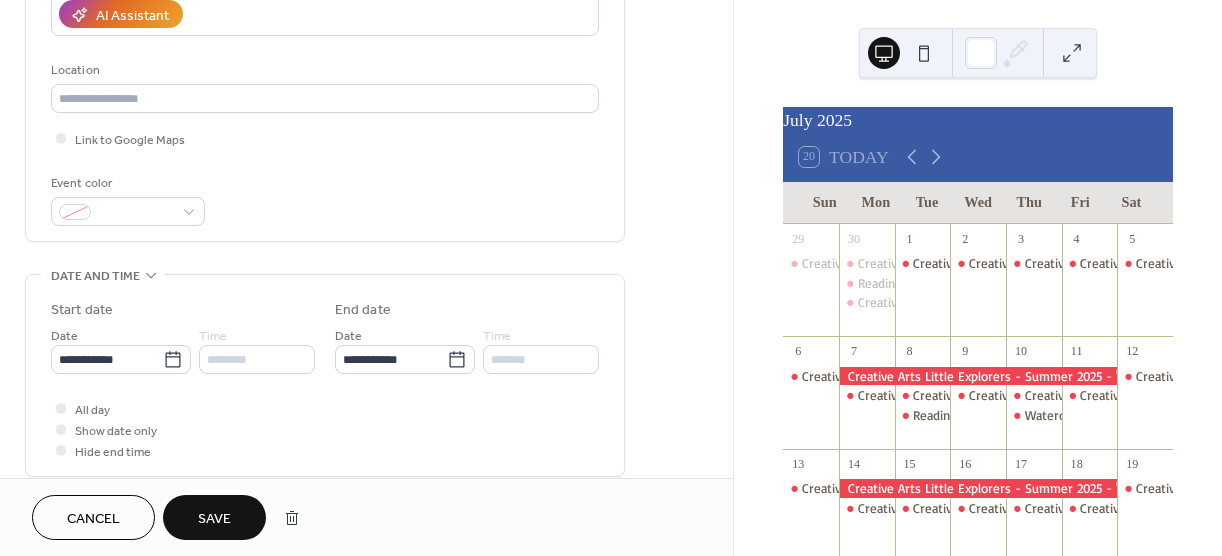 click at bounding box center (61, 450) 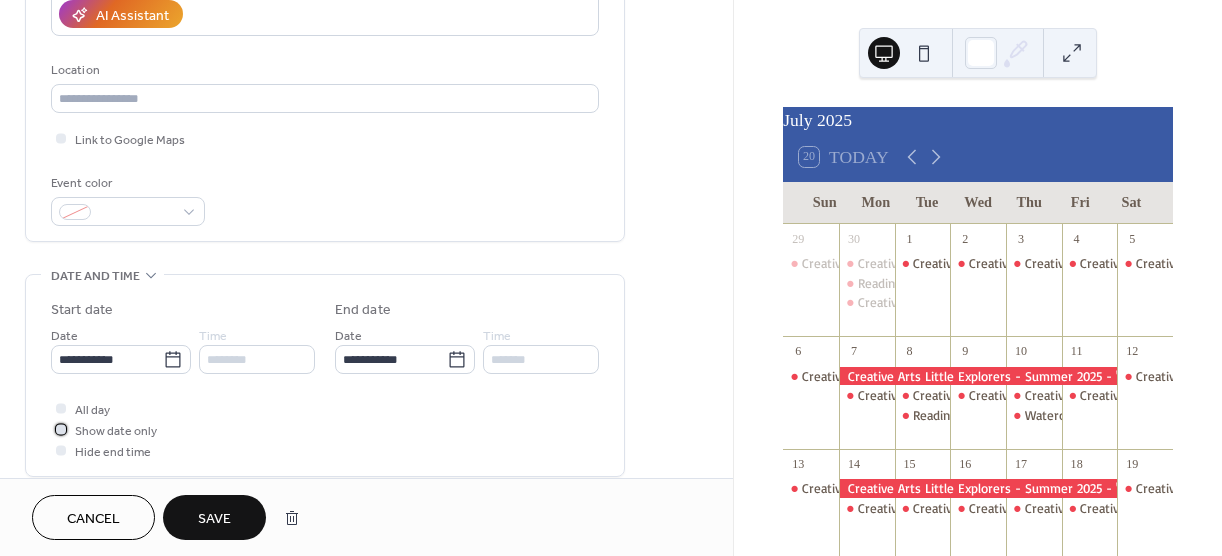 click 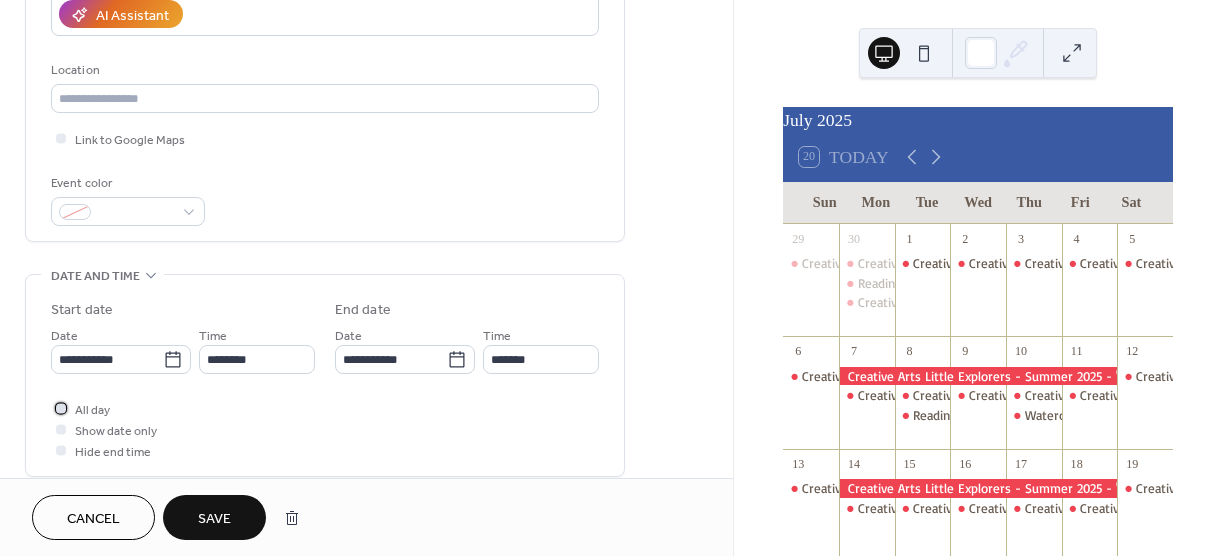 click at bounding box center [61, 408] 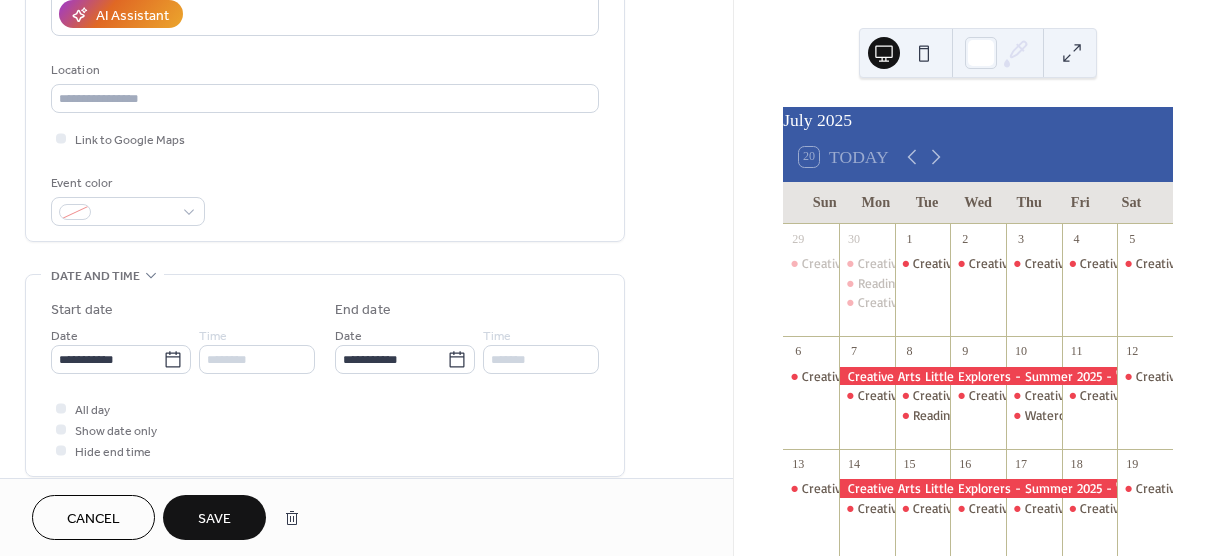 click at bounding box center (61, 429) 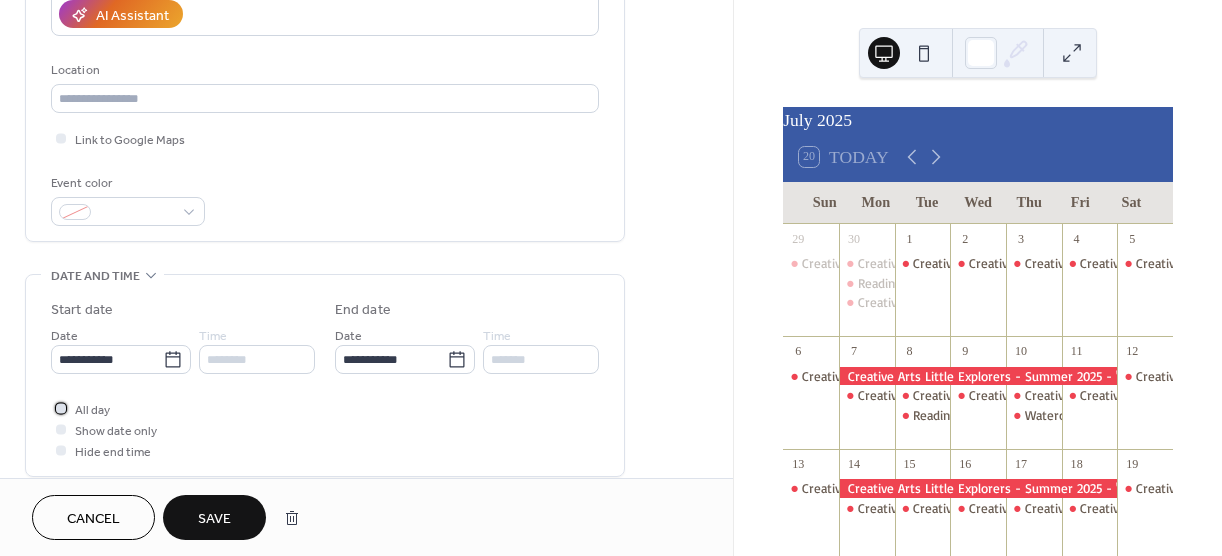 click 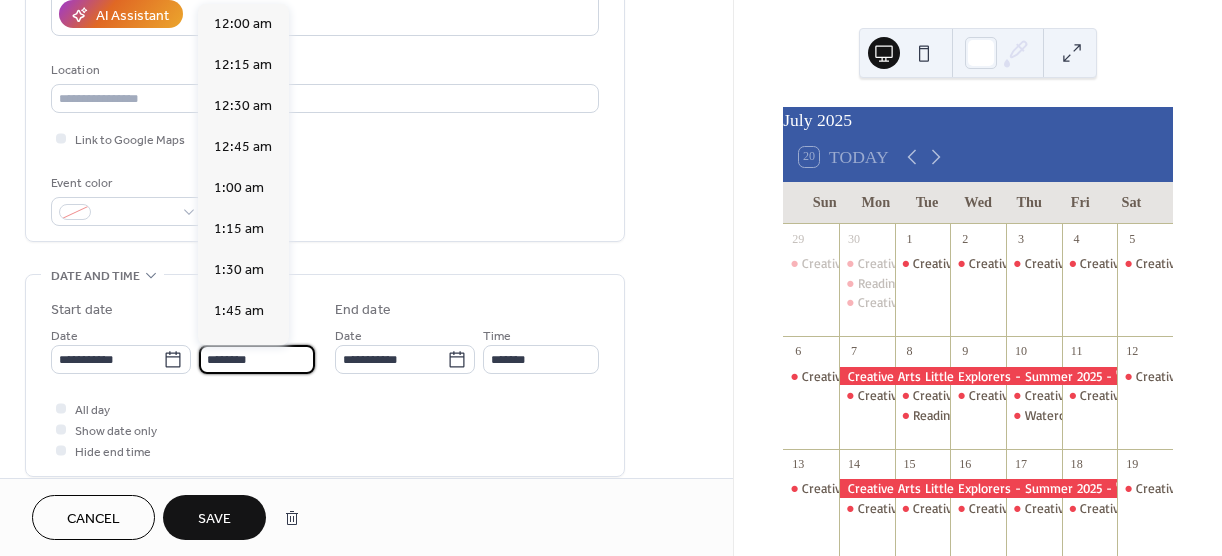 click on "********" at bounding box center [257, 359] 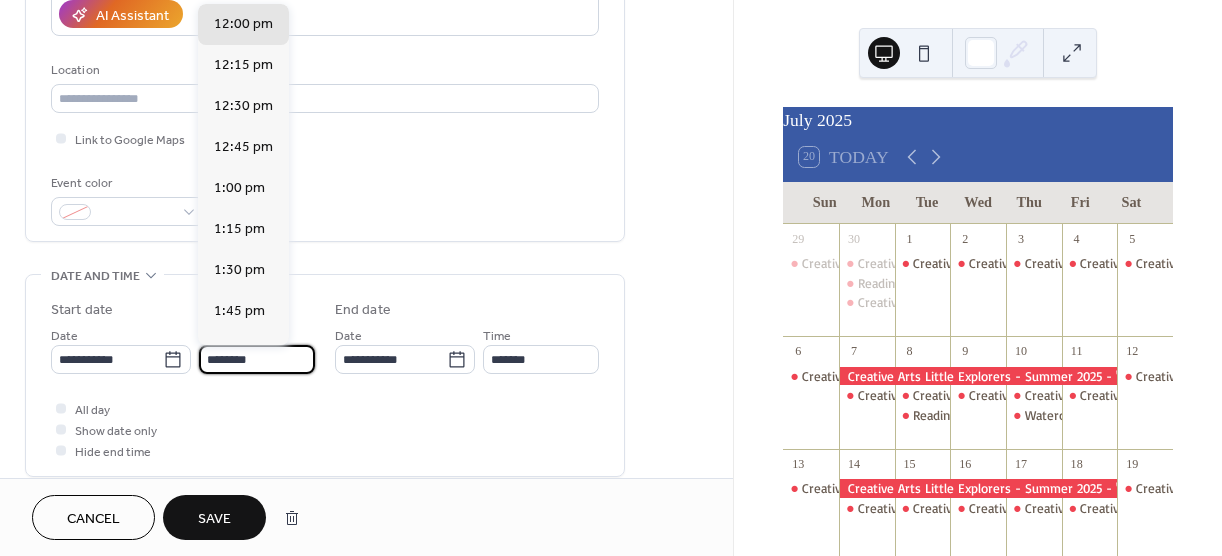 click on "********" at bounding box center (257, 359) 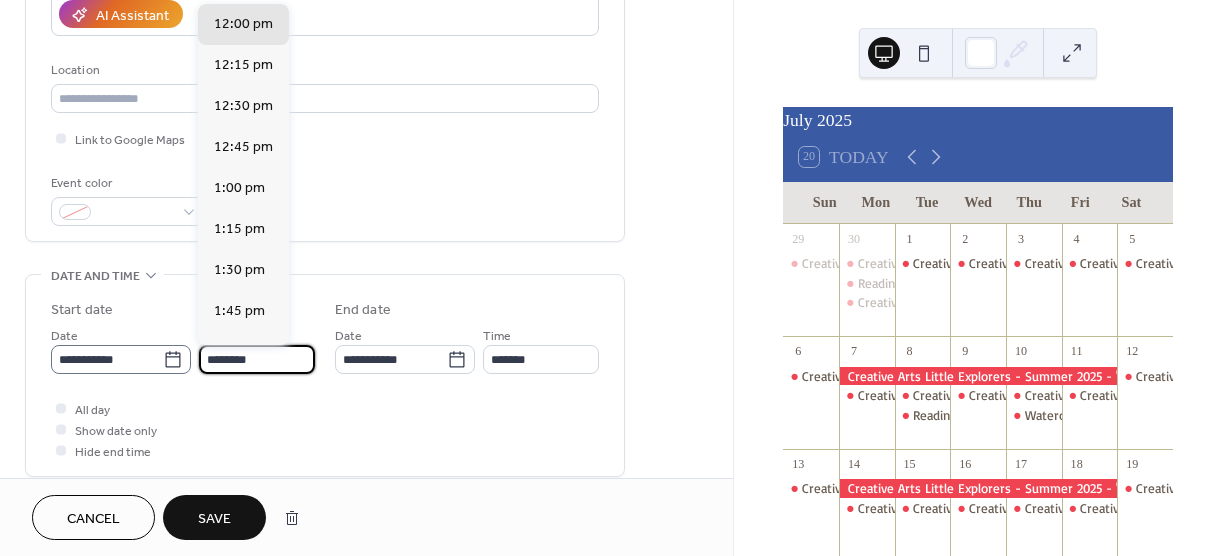 drag, startPoint x: 268, startPoint y: 356, endPoint x: 178, endPoint y: 348, distance: 90.35486 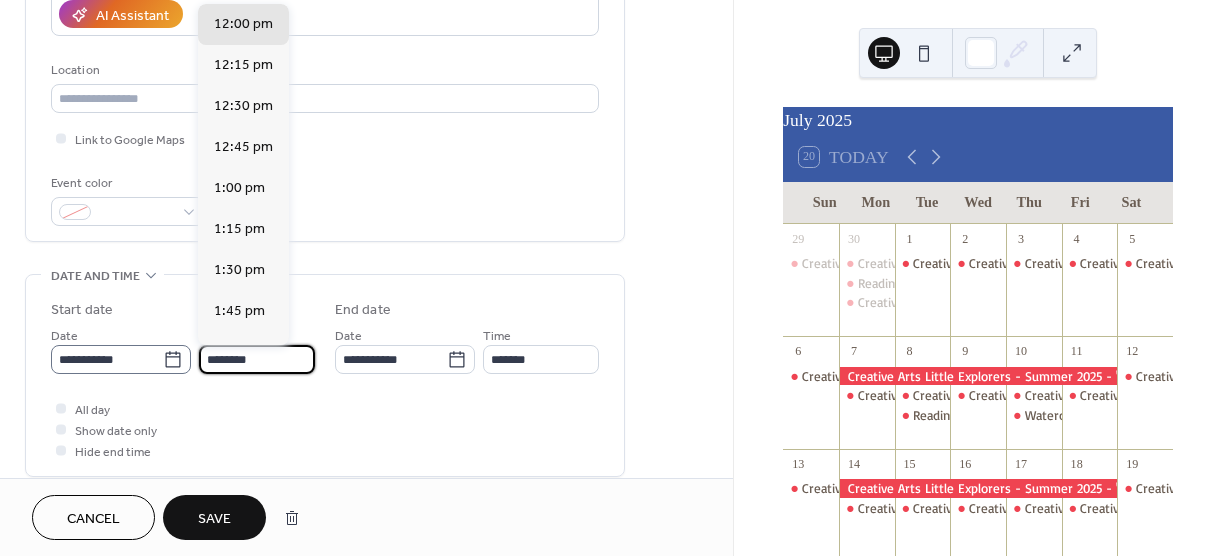 click on "**********" at bounding box center (183, 349) 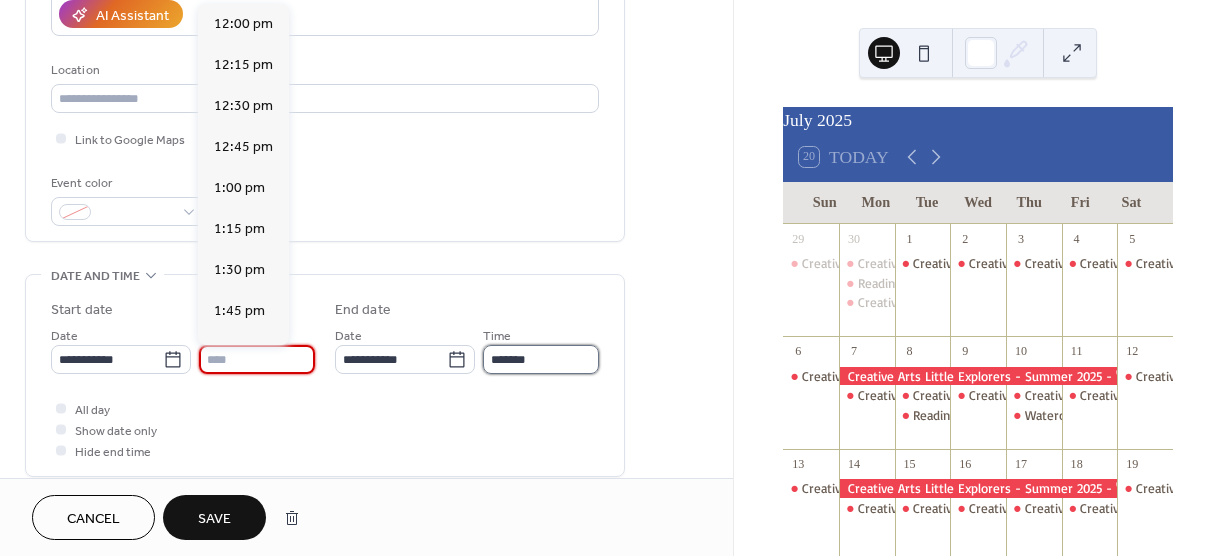 type on "********" 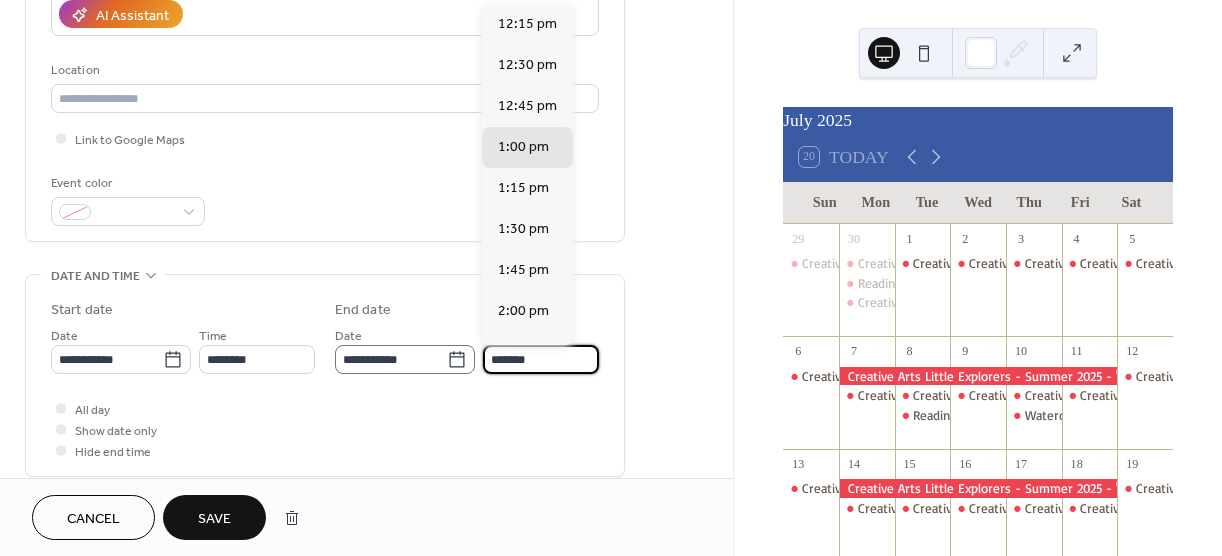 drag, startPoint x: 543, startPoint y: 356, endPoint x: 457, endPoint y: 350, distance: 86.209045 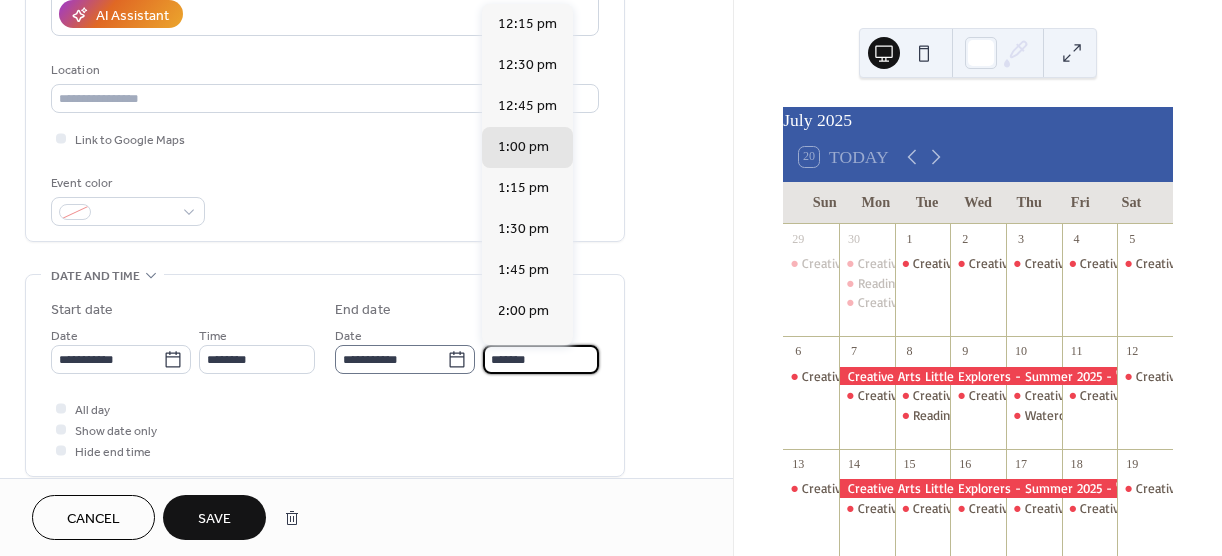 click on "**********" at bounding box center [467, 349] 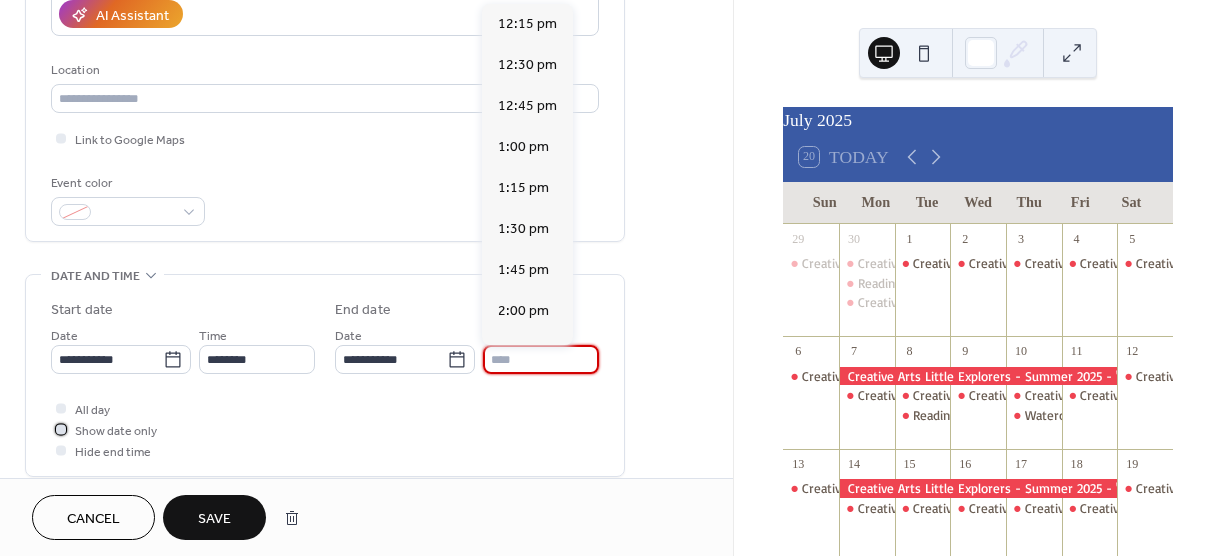 type on "*******" 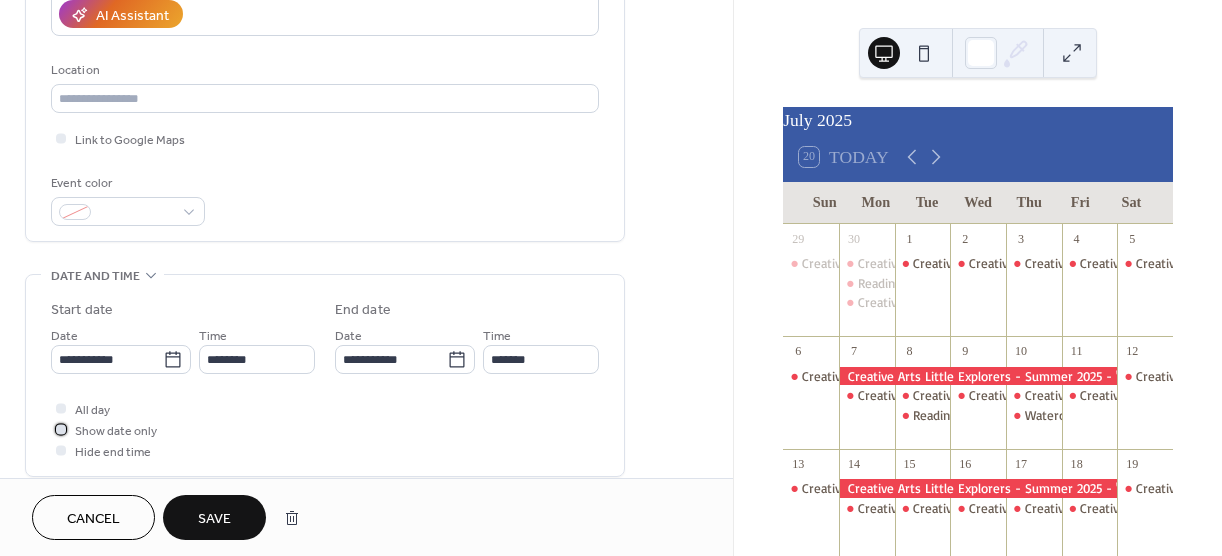 click at bounding box center (61, 429) 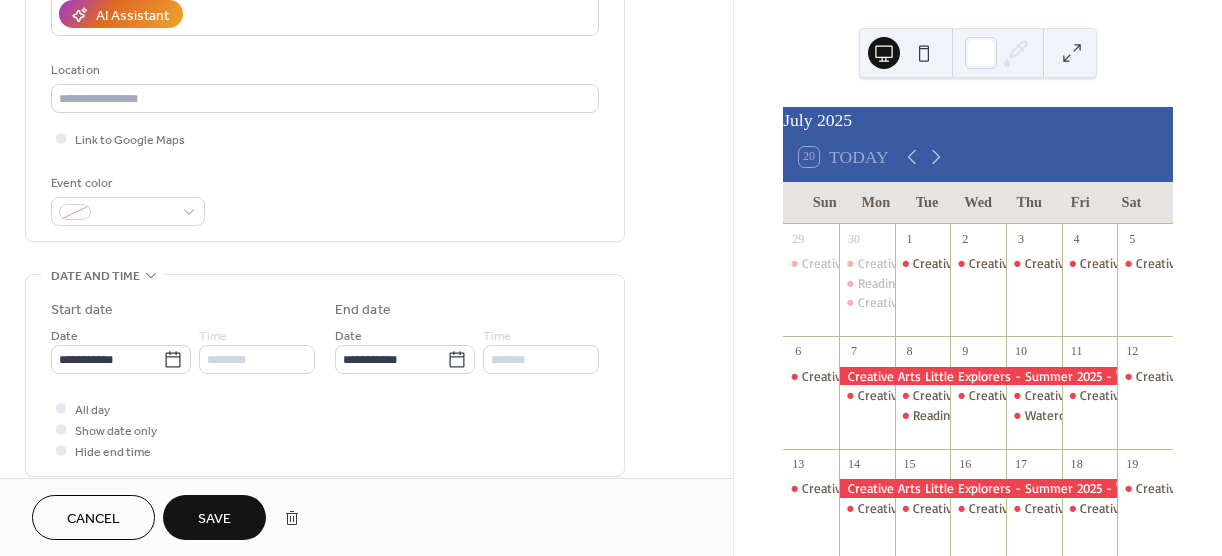click at bounding box center (61, 408) 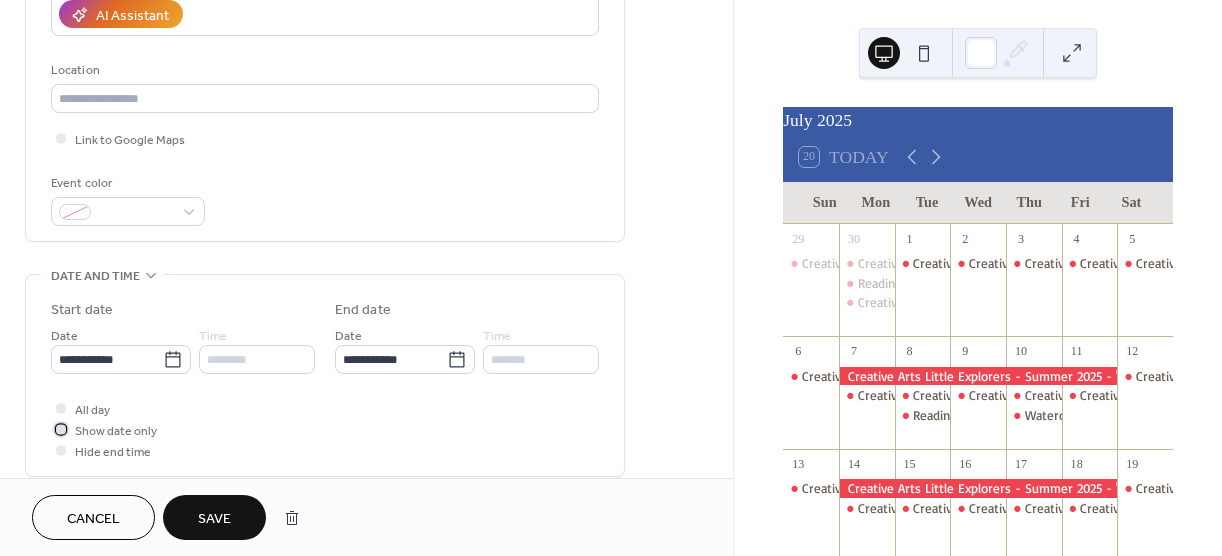 click 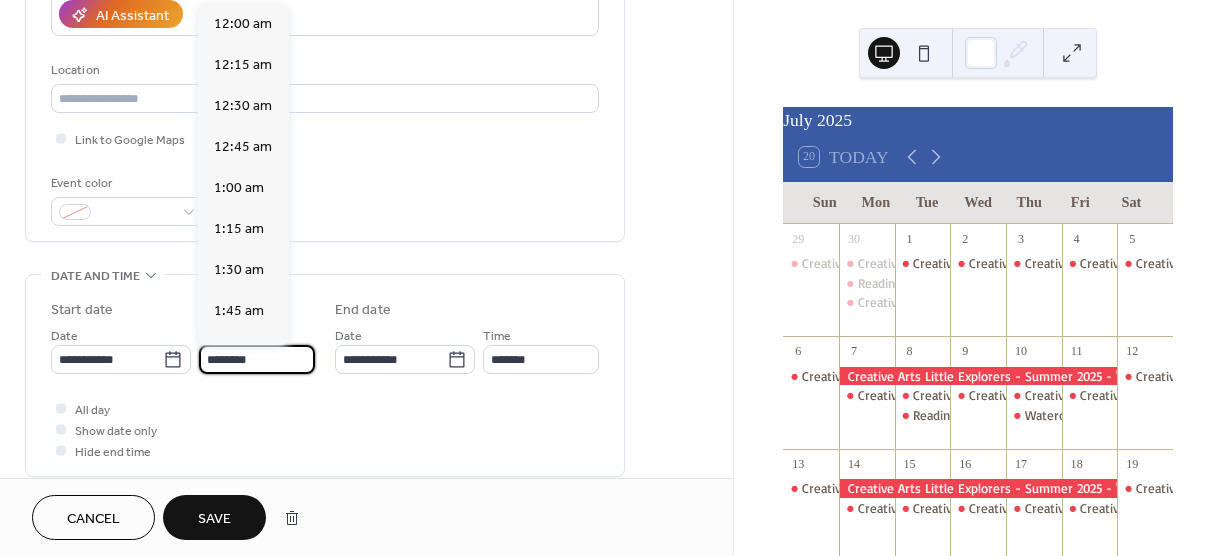 scroll, scrollTop: 1968, scrollLeft: 0, axis: vertical 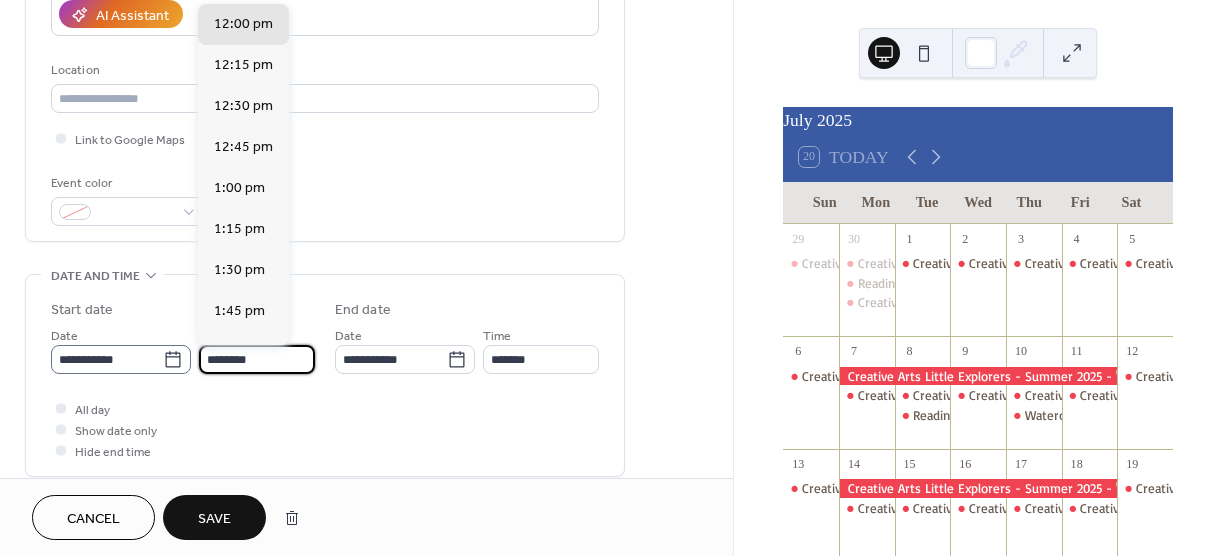 drag, startPoint x: 257, startPoint y: 356, endPoint x: 186, endPoint y: 353, distance: 71.063354 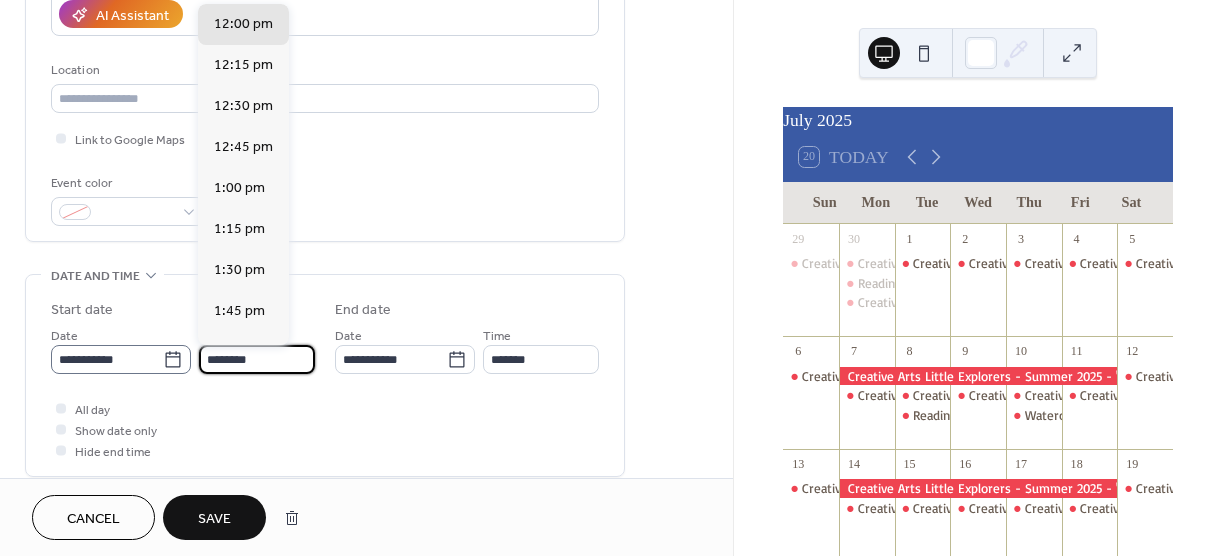 click on "**********" at bounding box center [183, 349] 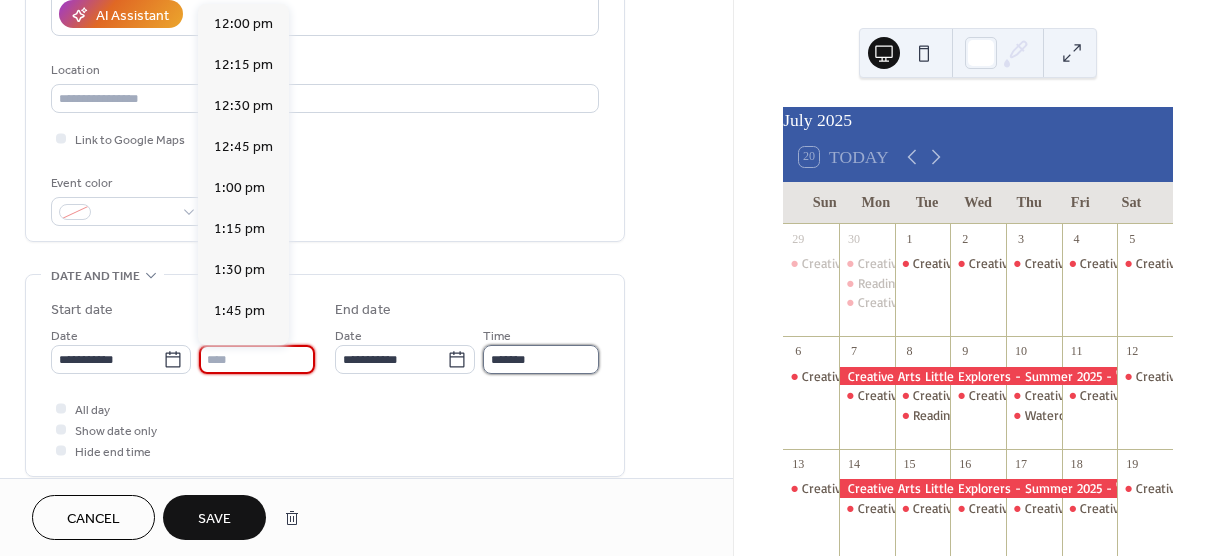 type on "********" 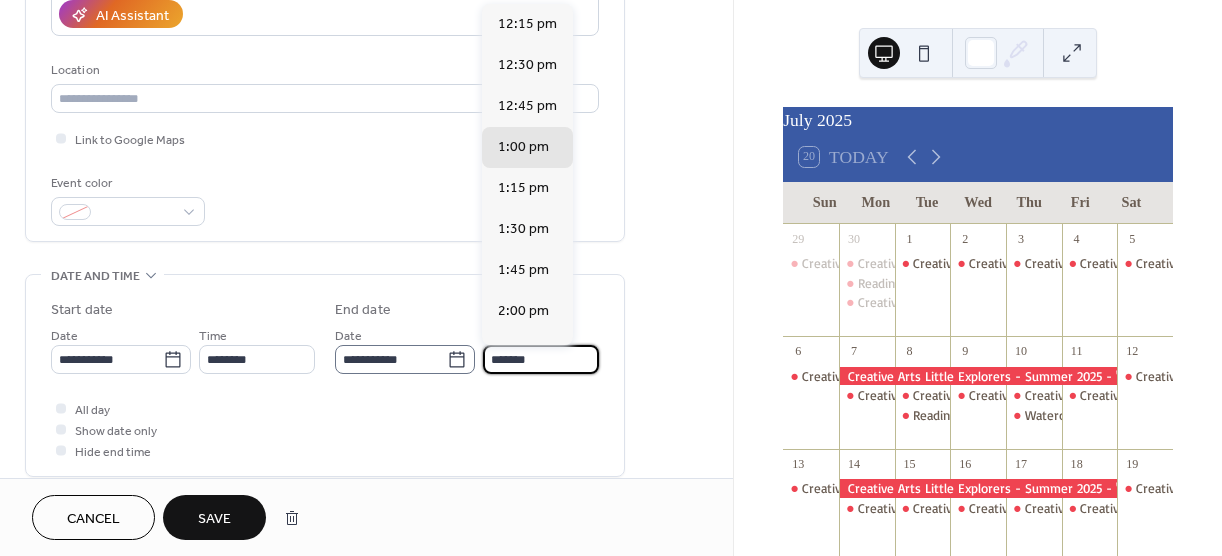 drag, startPoint x: 541, startPoint y: 356, endPoint x: 442, endPoint y: 358, distance: 99.0202 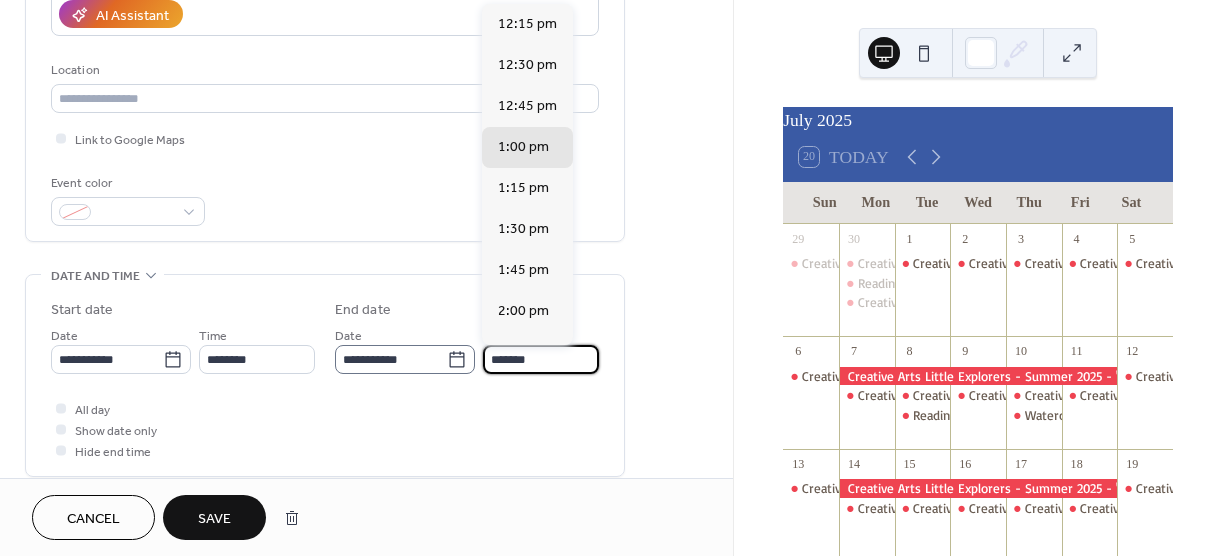 click on "**********" at bounding box center (467, 349) 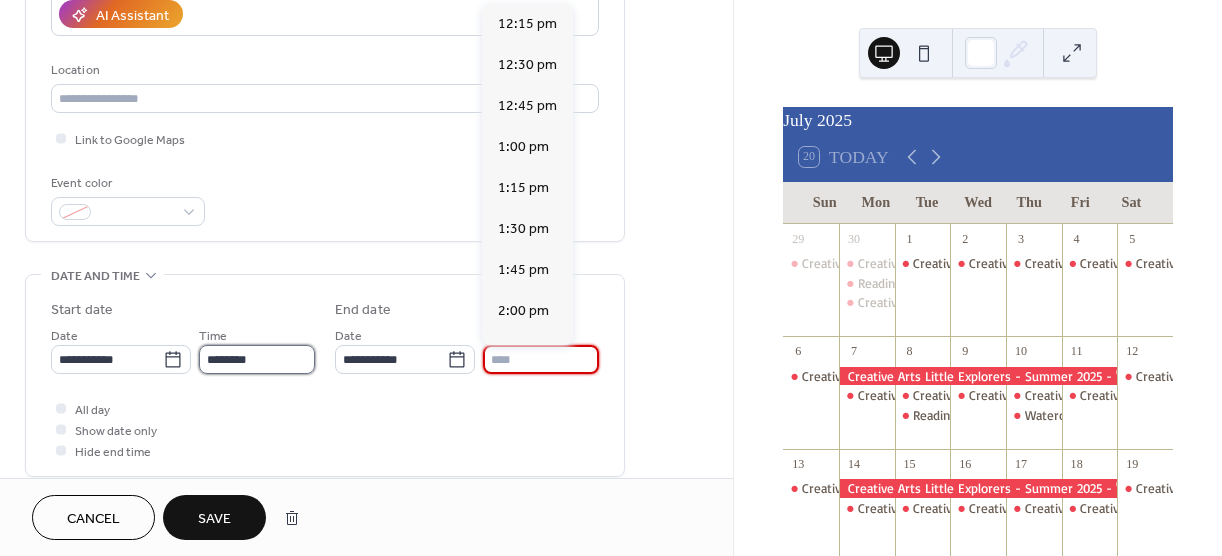 click on "********" at bounding box center (257, 359) 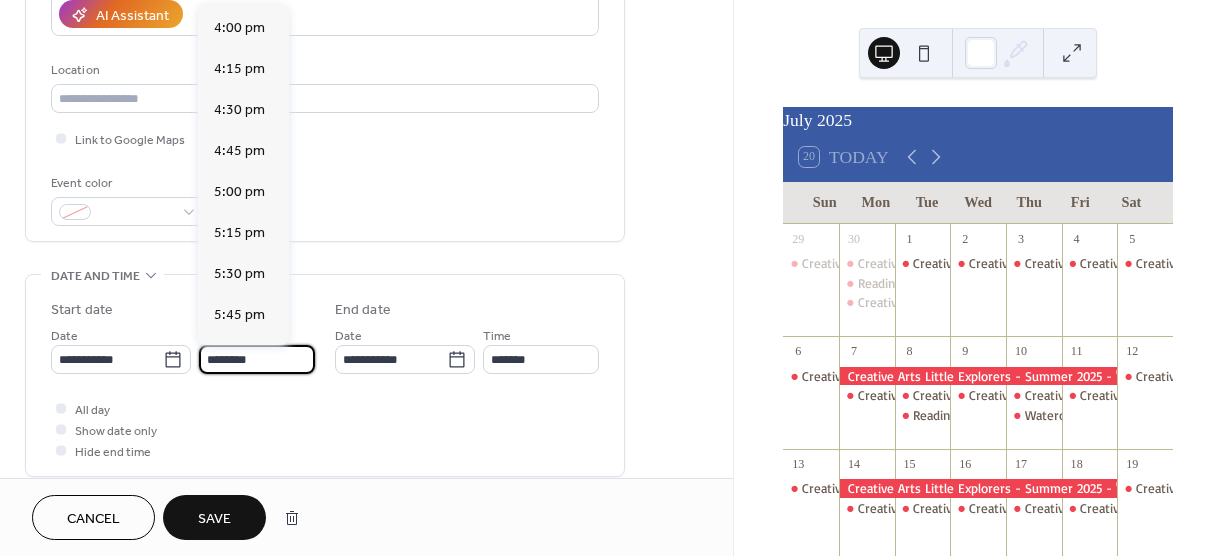 scroll, scrollTop: 2606, scrollLeft: 0, axis: vertical 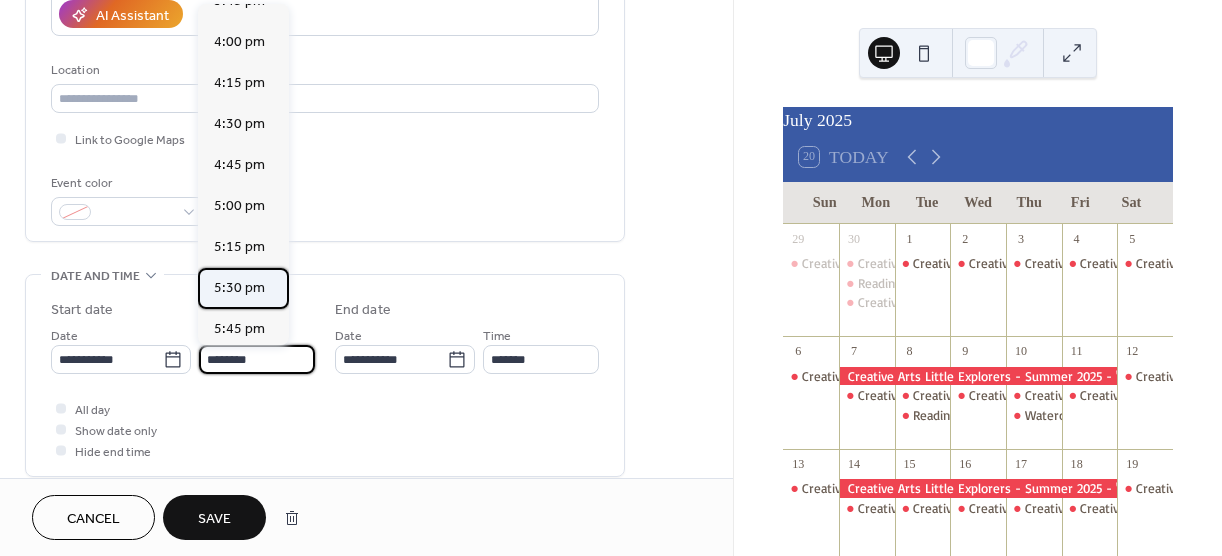 click on "5:30 pm" at bounding box center [239, 288] 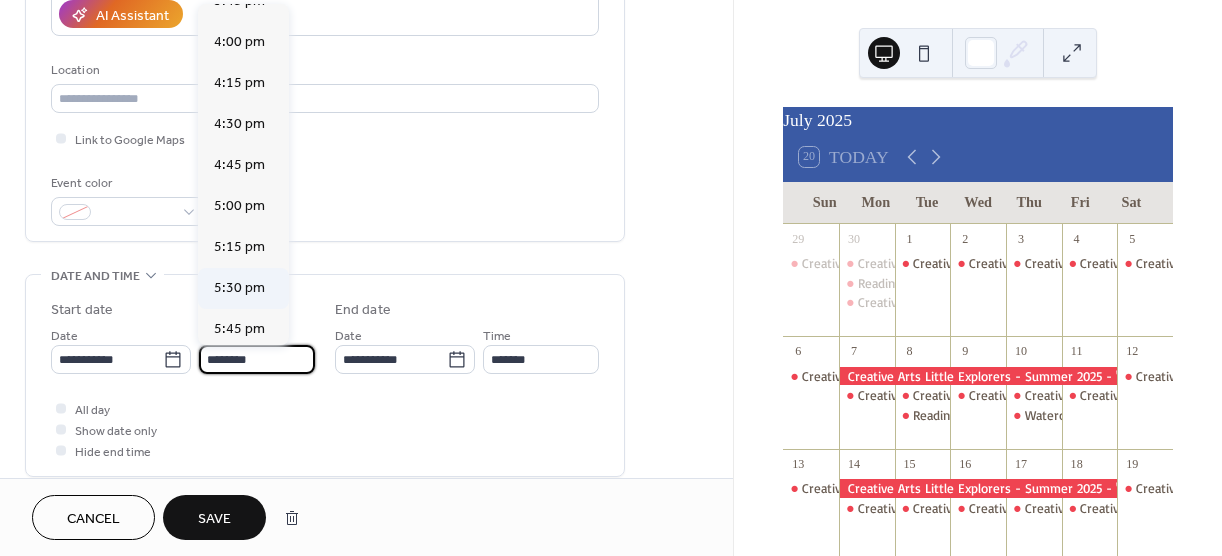 type on "*******" 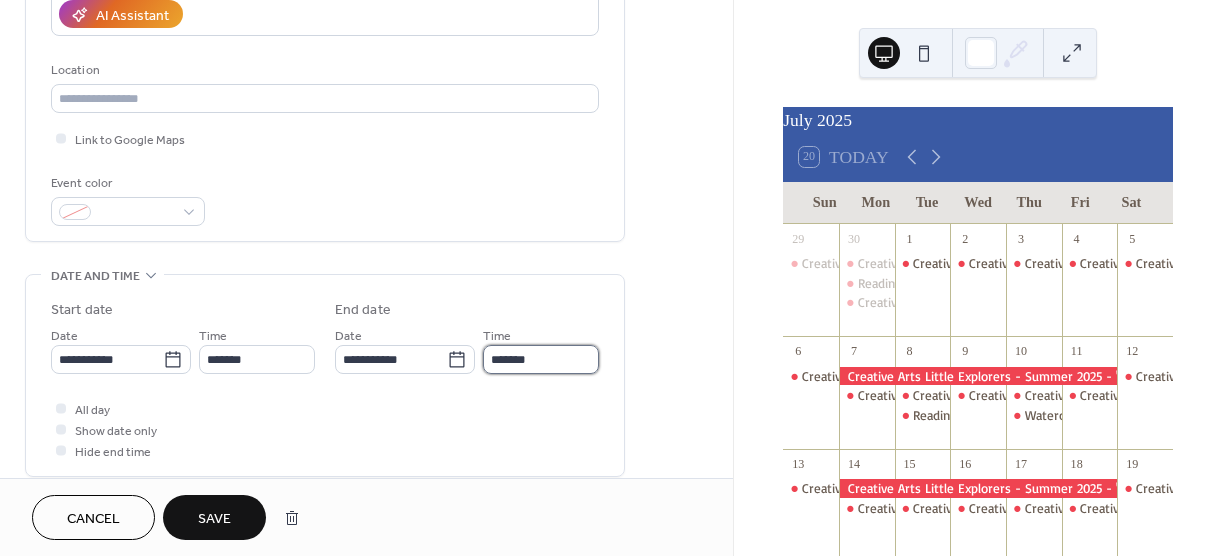 click on "*******" at bounding box center (541, 359) 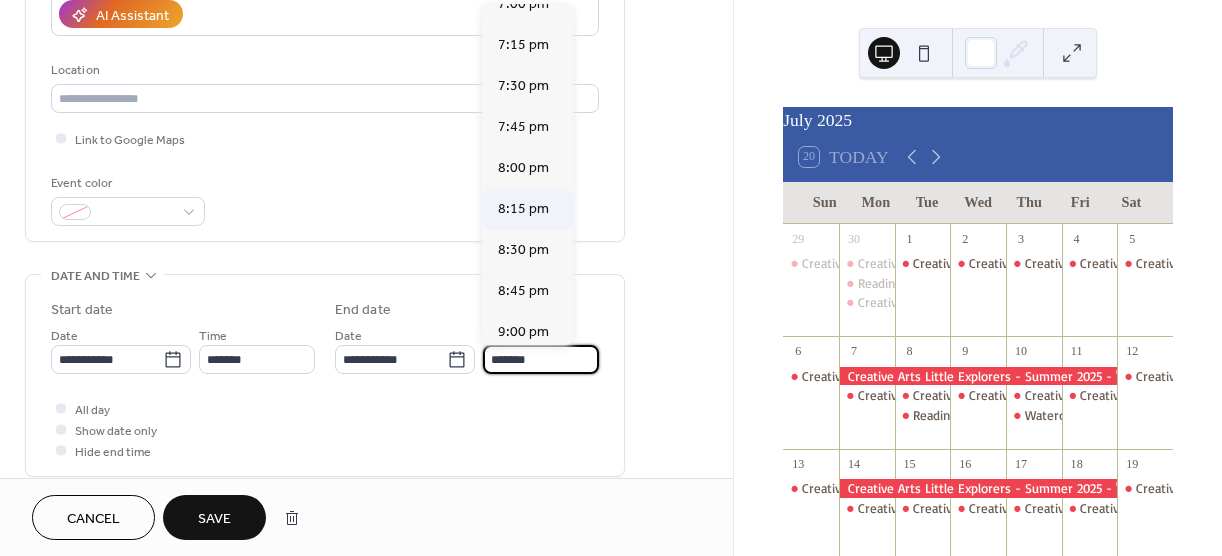 scroll, scrollTop: 239, scrollLeft: 0, axis: vertical 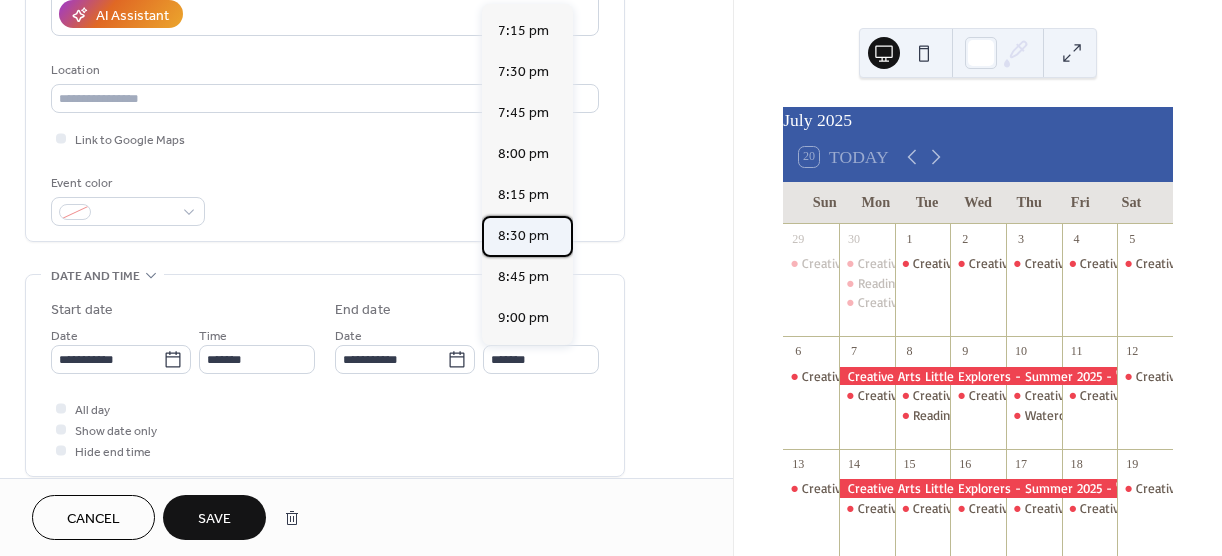 click on "8:30 pm" at bounding box center (523, 236) 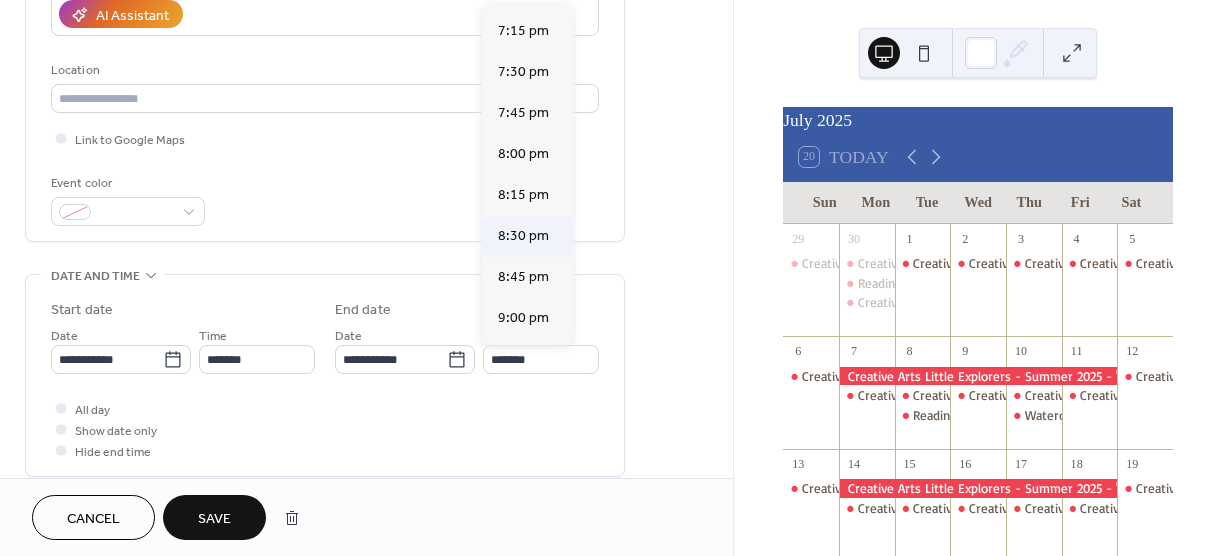 type on "*******" 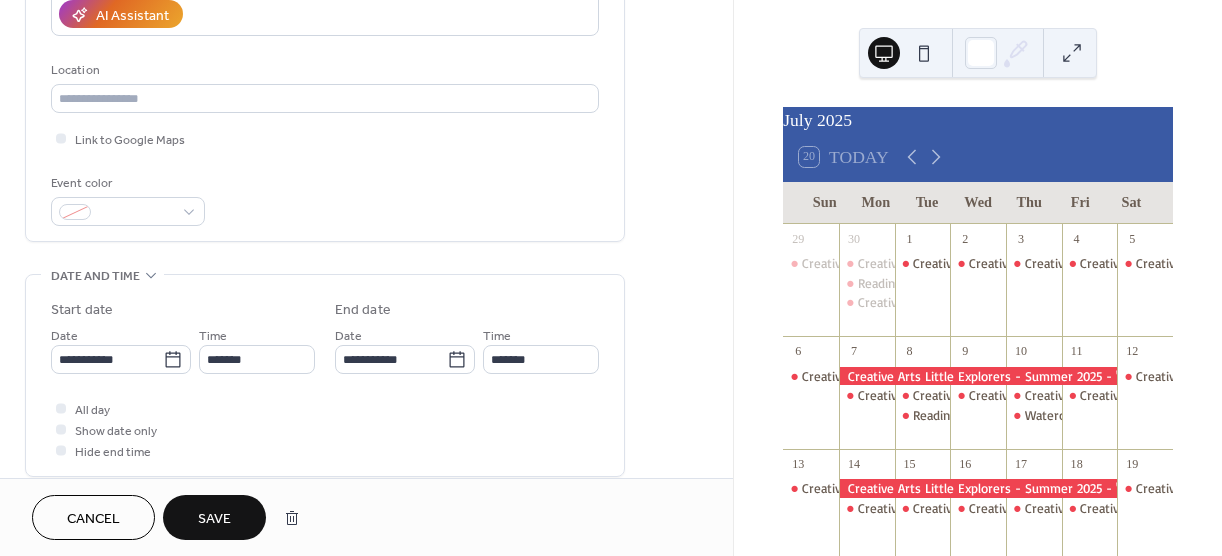 click on "Save" at bounding box center [214, 519] 